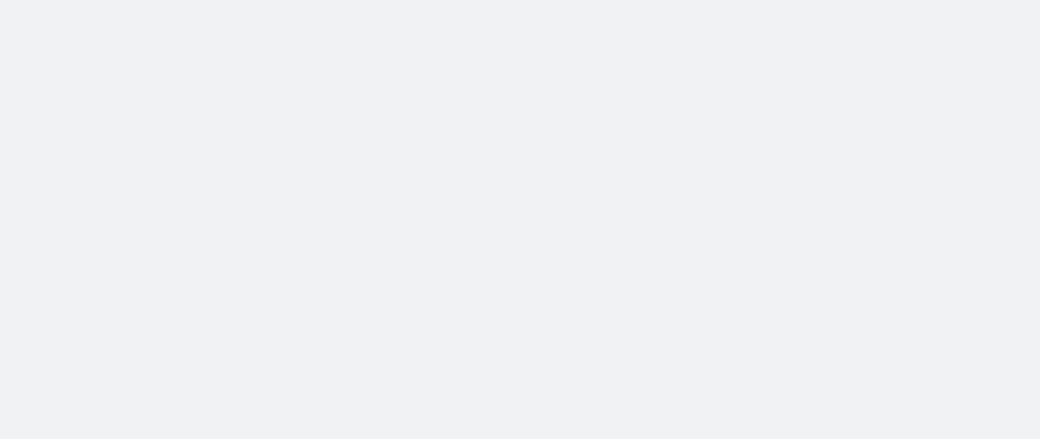 scroll, scrollTop: 0, scrollLeft: 0, axis: both 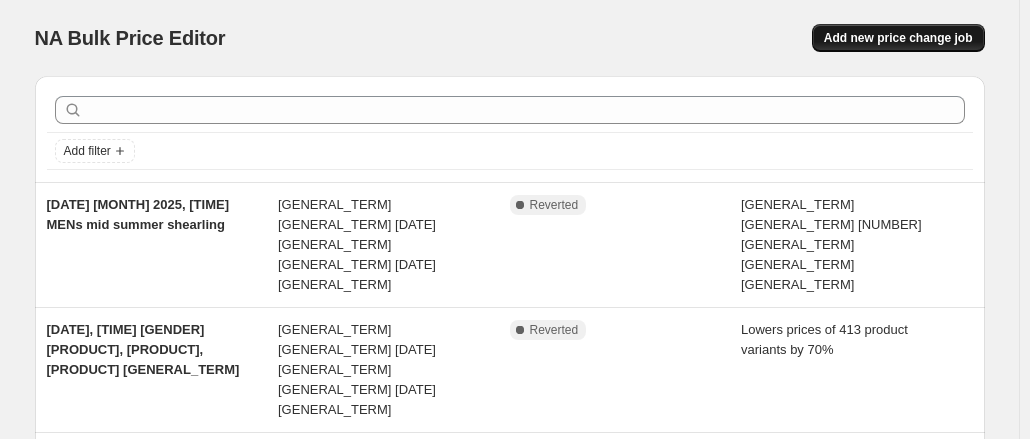 click on "Add new price change job" at bounding box center [898, 38] 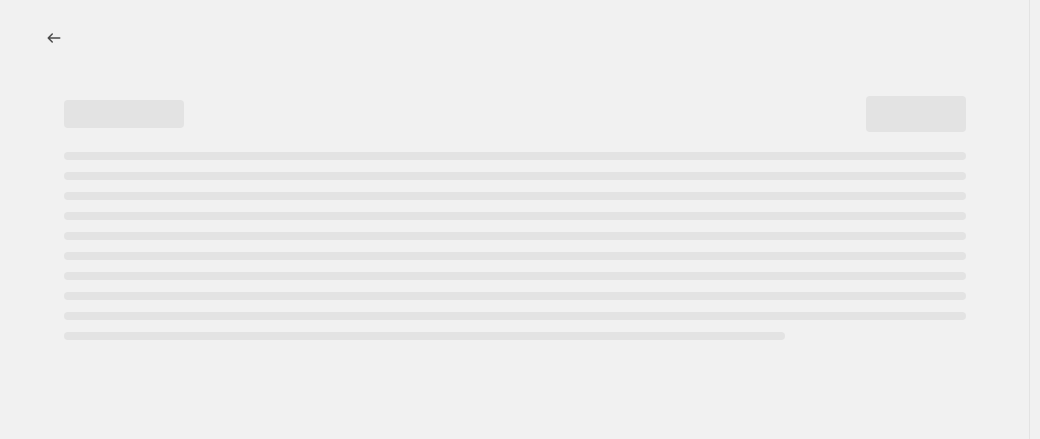 select on "percentage" 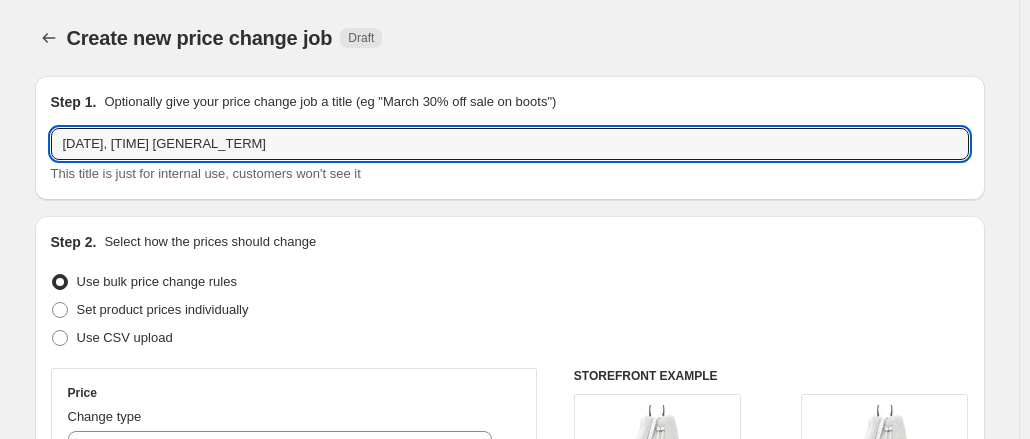 drag, startPoint x: 182, startPoint y: 142, endPoint x: 301, endPoint y: 168, distance: 121.80723 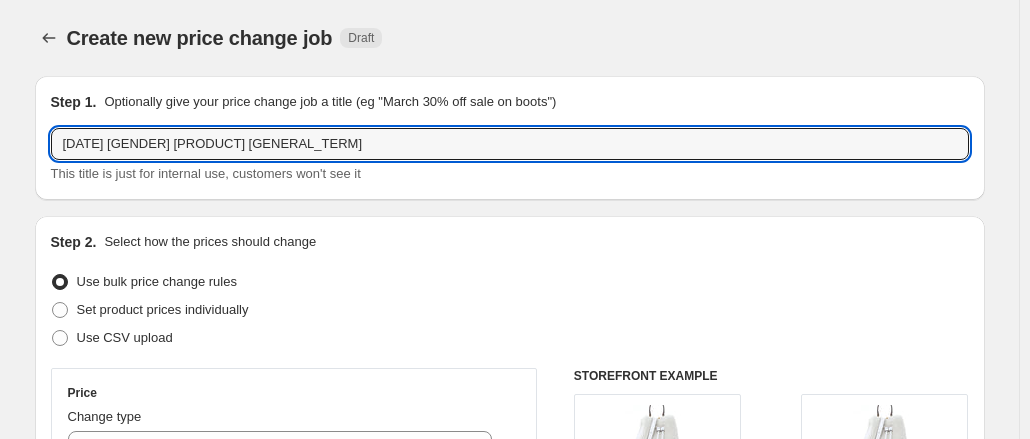 scroll, scrollTop: 170, scrollLeft: 0, axis: vertical 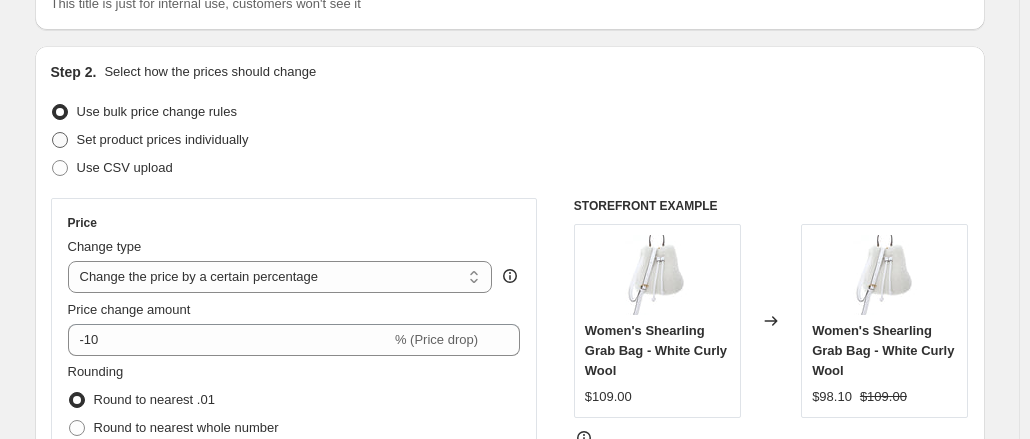 type on "[DATE] Womens Suede Price Increase" 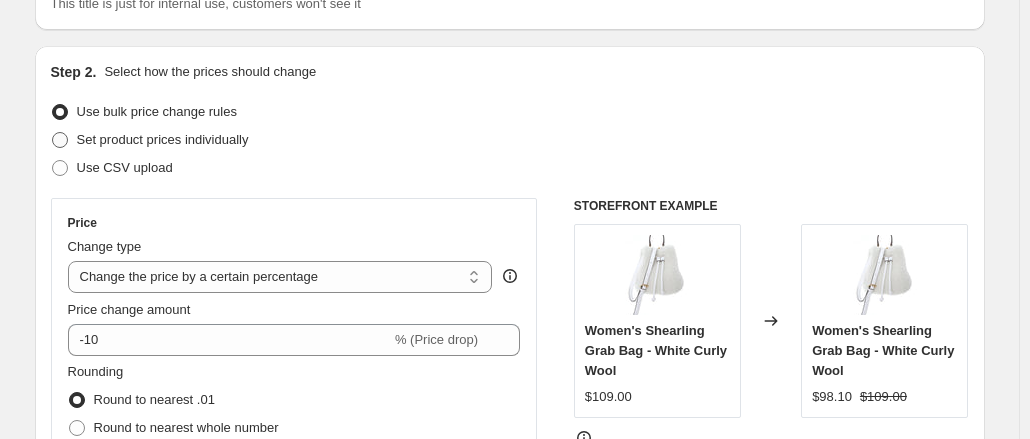 radio on "true" 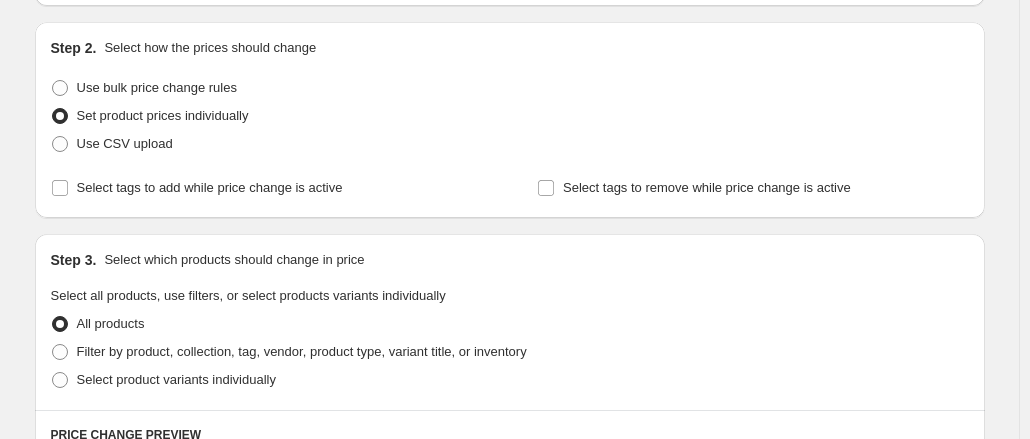 scroll, scrollTop: 181, scrollLeft: 0, axis: vertical 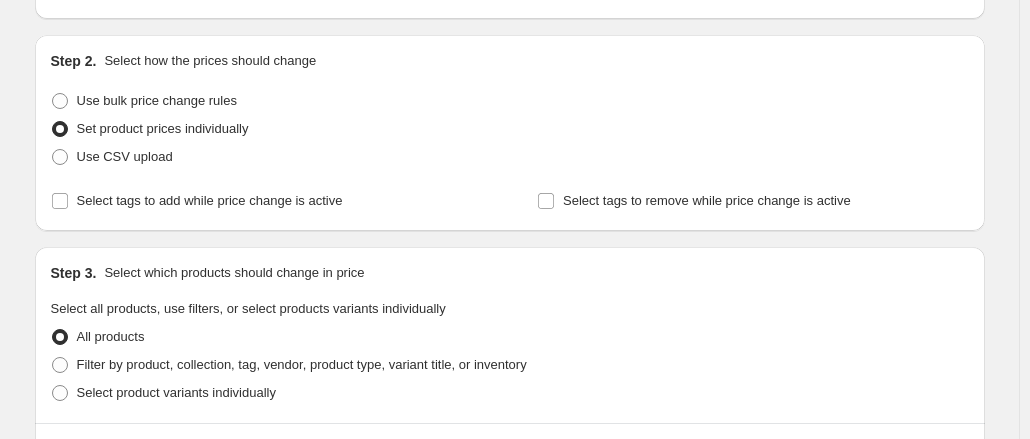 click on "Step 2. Select how the prices should change Use bulk price change rules Set product prices individually Use CSV upload Select tags to add while price change is active Select tags to remove while price change is active" at bounding box center (510, 133) 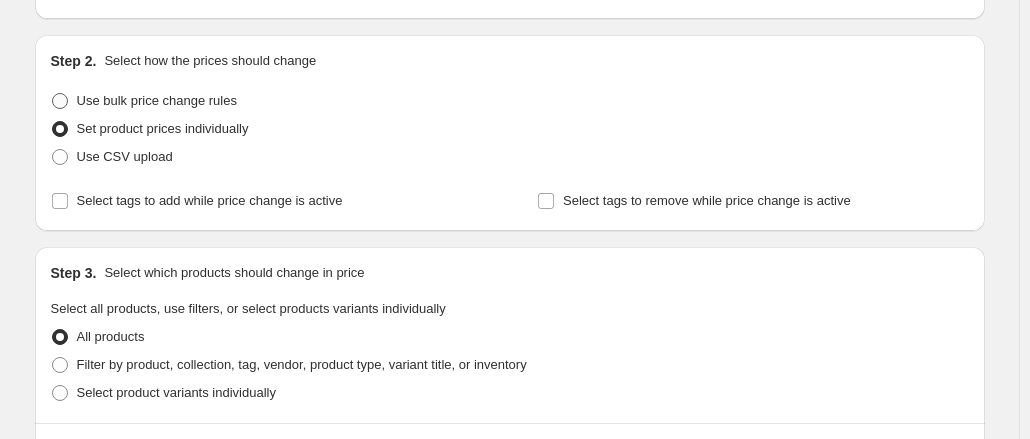click on "Use bulk price change rules" at bounding box center (157, 100) 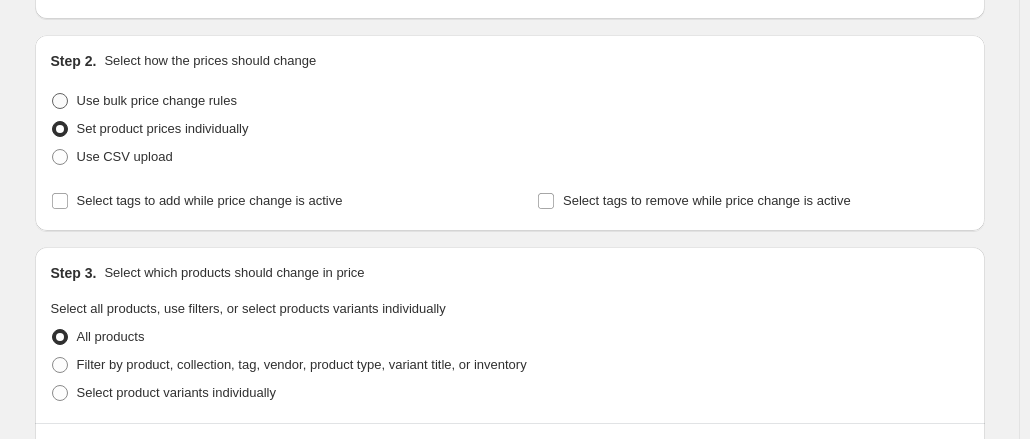 radio on "true" 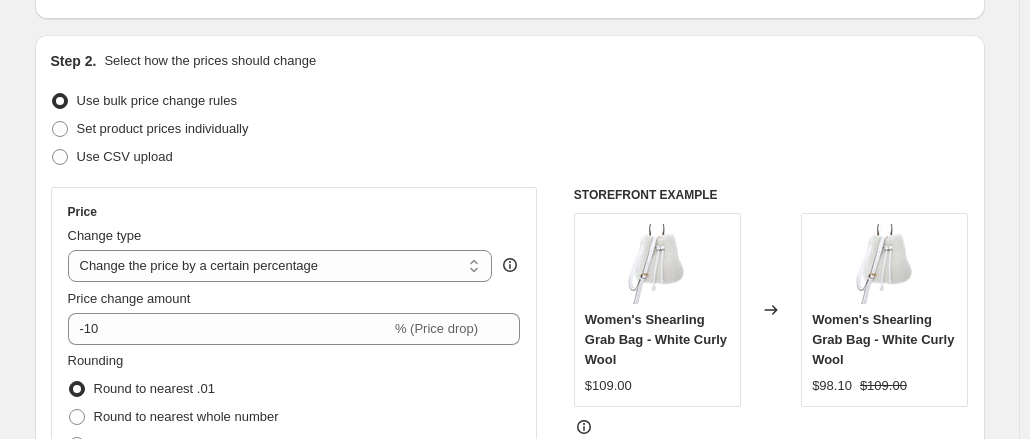 click on "Price Change type Change the price to a certain amount Change the price by a certain amount Change the price by a certain percentage Change the price to the current compare at price (price before sale) Change the price by a certain amount relative to the compare at price Change the price by a certain percentage relative to the compare at price Don't change the price Change the price by a certain percentage relative to the cost per item Change price to certain cost margin Change the price by a certain percentage Price change amount -10 % (Price drop) Rounding Round to nearest .01 Round to nearest whole number End prices in .99 End prices in a certain number Show rounding direction options?" at bounding box center (294, 367) 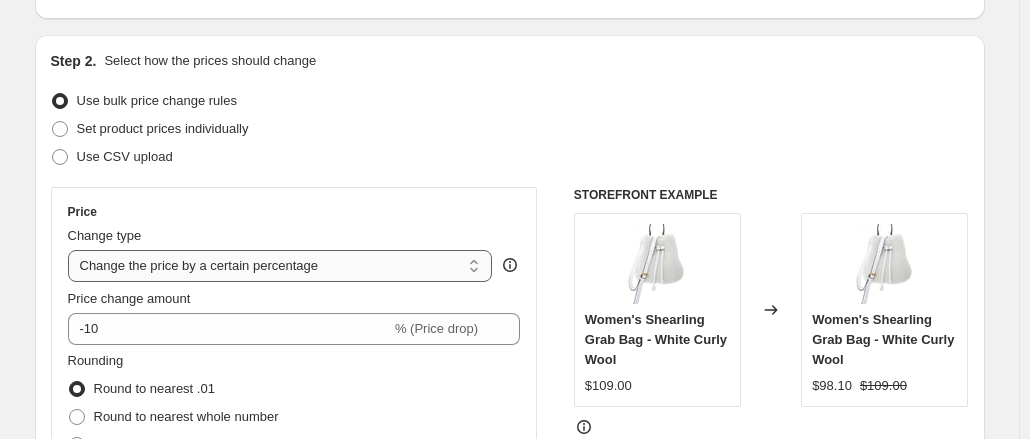 click on "Change the price to a certain amount Change the price by a certain amount Change the price by a certain percentage Change the price to the current compare at price (price before sale) Change the price by a certain amount relative to the compare at price Change the price by a certain percentage relative to the compare at price Don't change the price Change the price by a certain percentage relative to the cost per item Change price to certain cost margin" at bounding box center [280, 266] 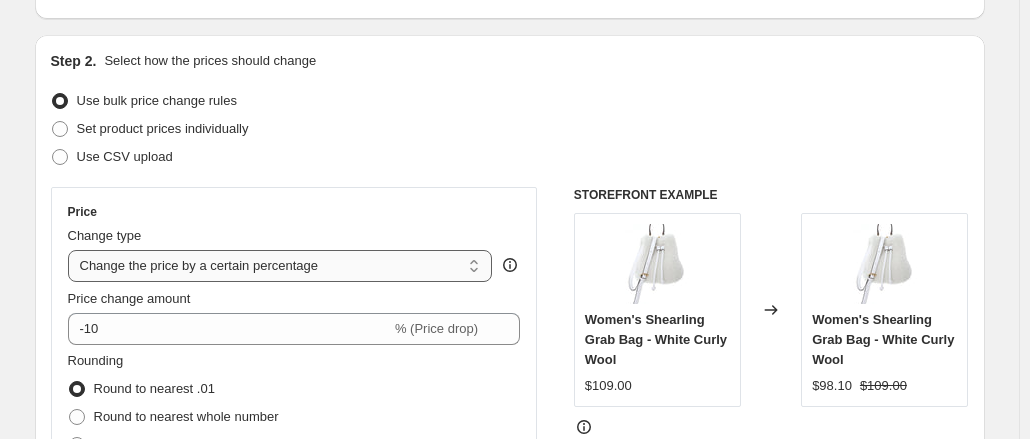 select on "to" 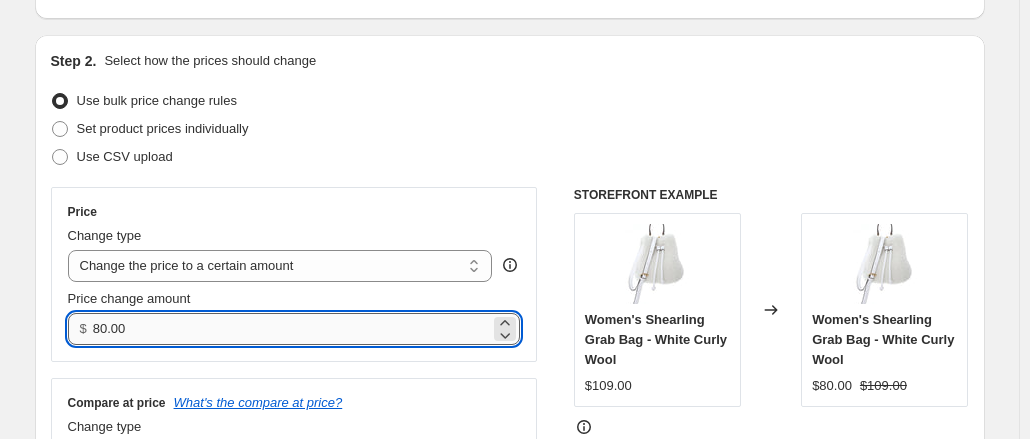 click on "80.00" at bounding box center [291, 329] 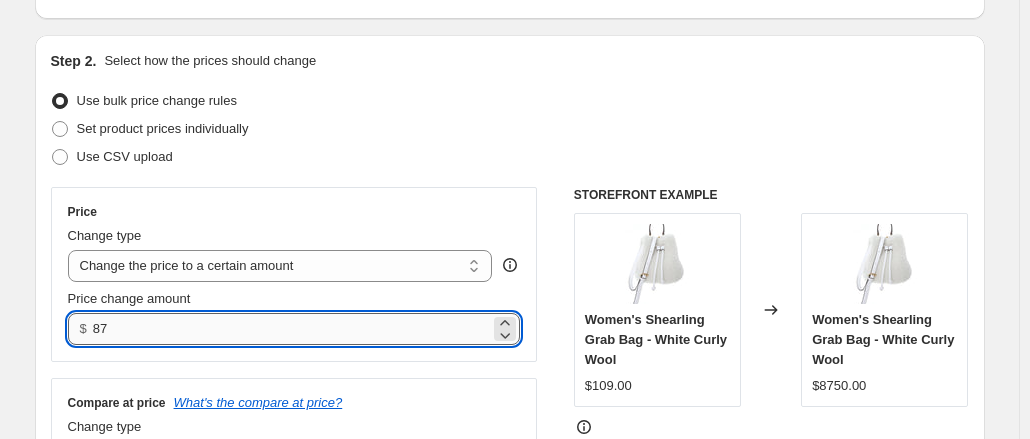 type on "8" 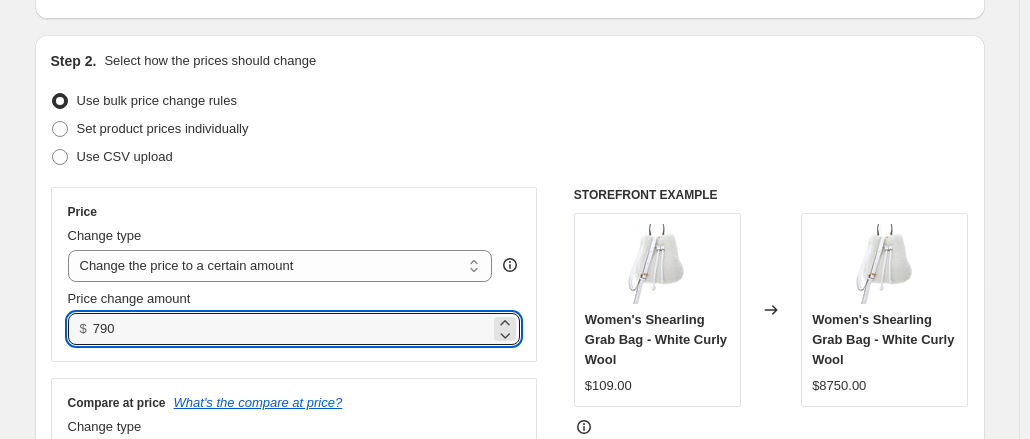 type on "790.00" 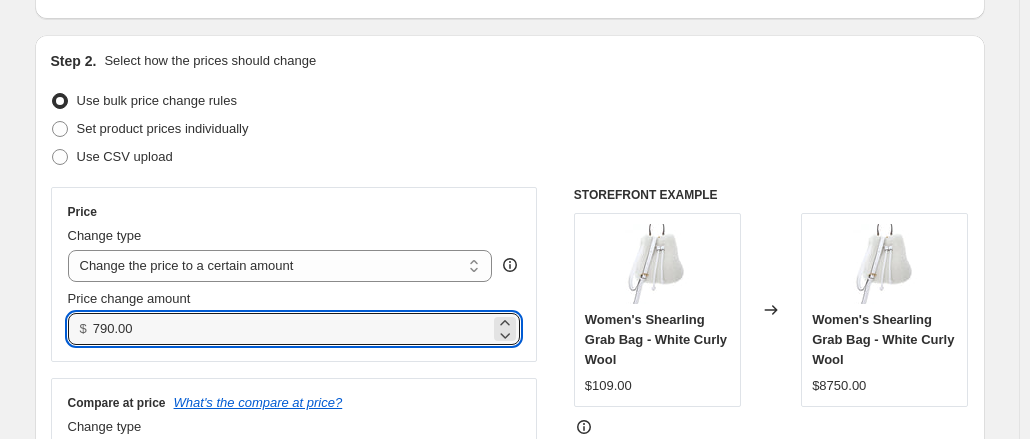 click on "Price" at bounding box center [294, 212] 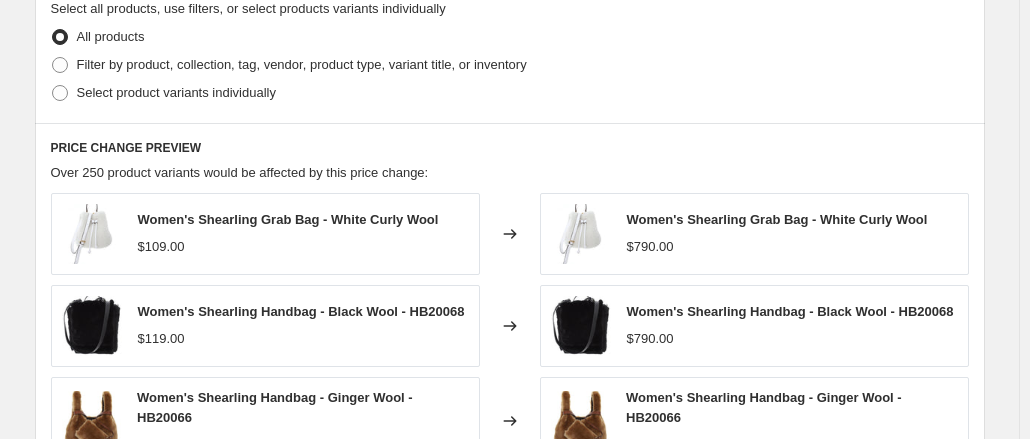 scroll, scrollTop: 581, scrollLeft: 0, axis: vertical 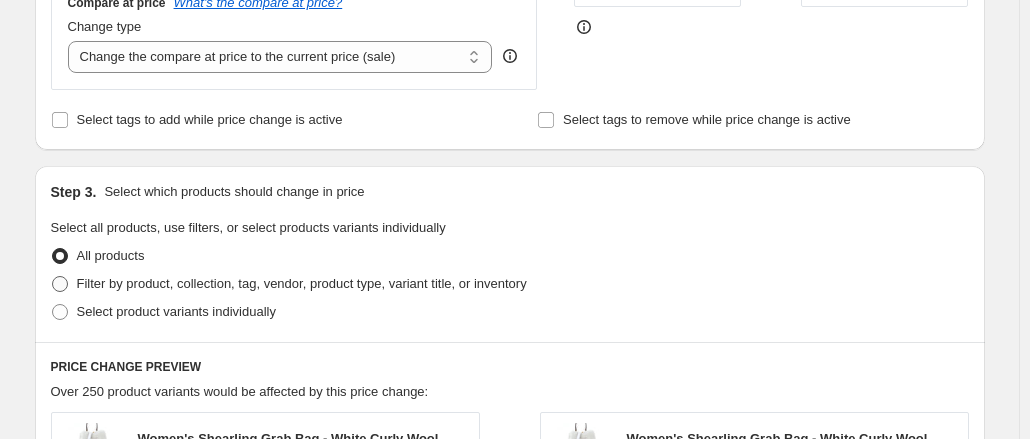 click on "Filter by product, collection, tag, vendor, product type, variant title, or inventory" at bounding box center [302, 283] 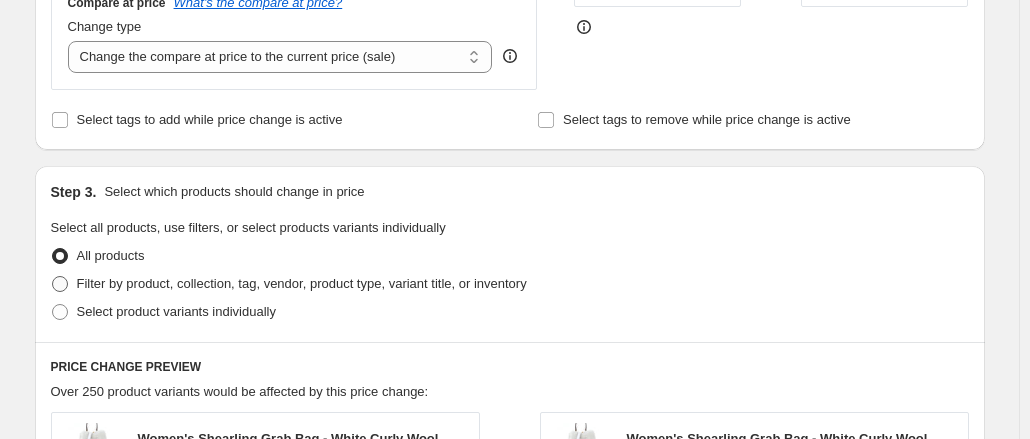 radio on "true" 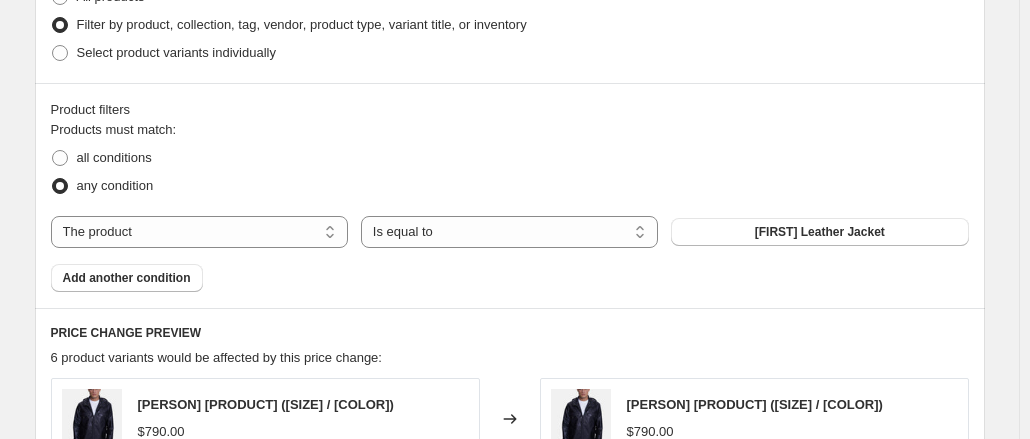 scroll, scrollTop: 839, scrollLeft: 0, axis: vertical 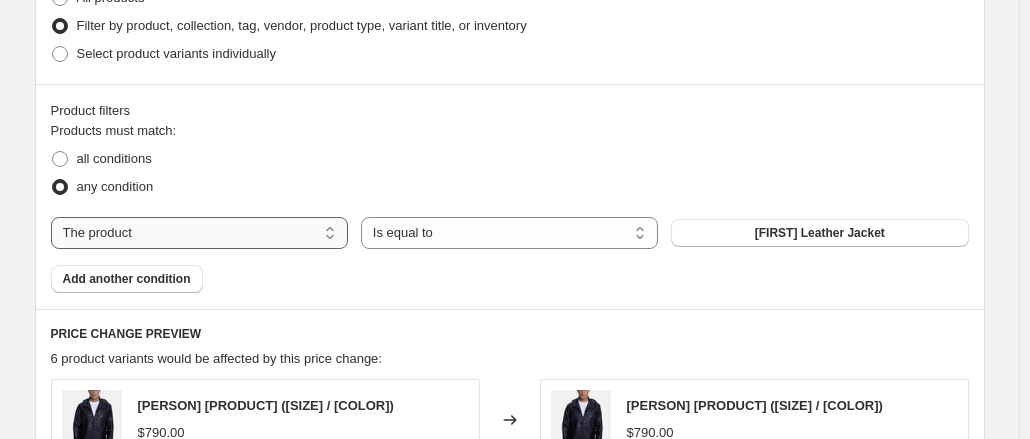 click on "The product The product's collection The product's tag The product's vendor The product's type The product's status The variant's title Inventory quantity" at bounding box center [199, 233] 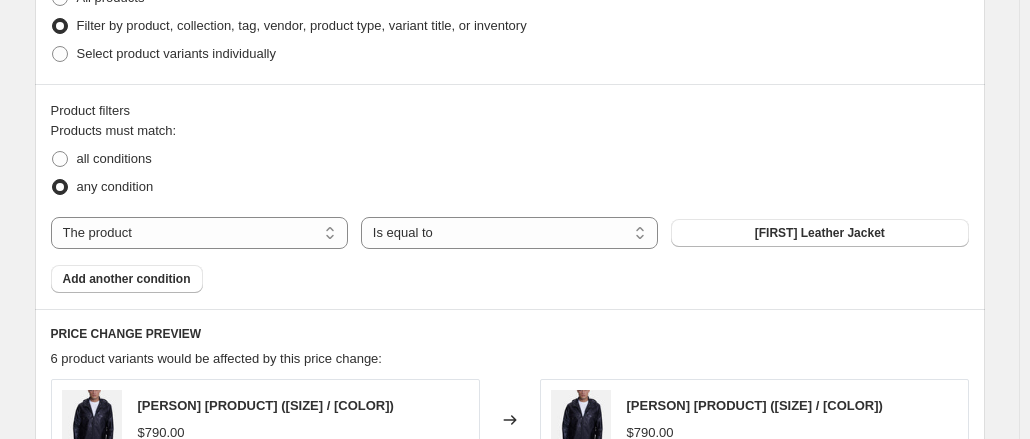 click on "The product The product's collection The product's tag The product's vendor The product's type The product's status The variant's title Inventory quantity" at bounding box center [199, 233] 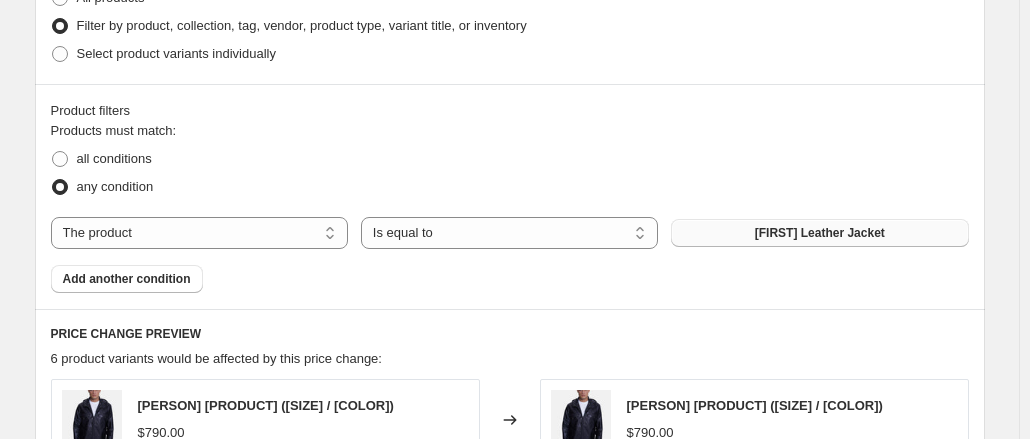 click on "[PRODUCT]" at bounding box center [819, 233] 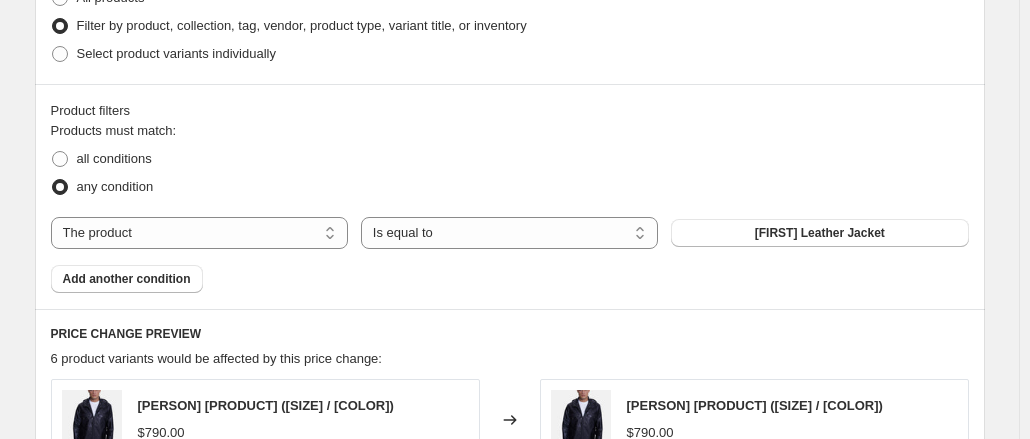 click on "Products must match: all conditions any condition The product The product's collection The product's tag The product's vendor The product's type The product's status The variant's title Inventory quantity The product Is equal to Is not equal to Is equal to Adrian Leather Jacket Add another condition" at bounding box center [510, 207] 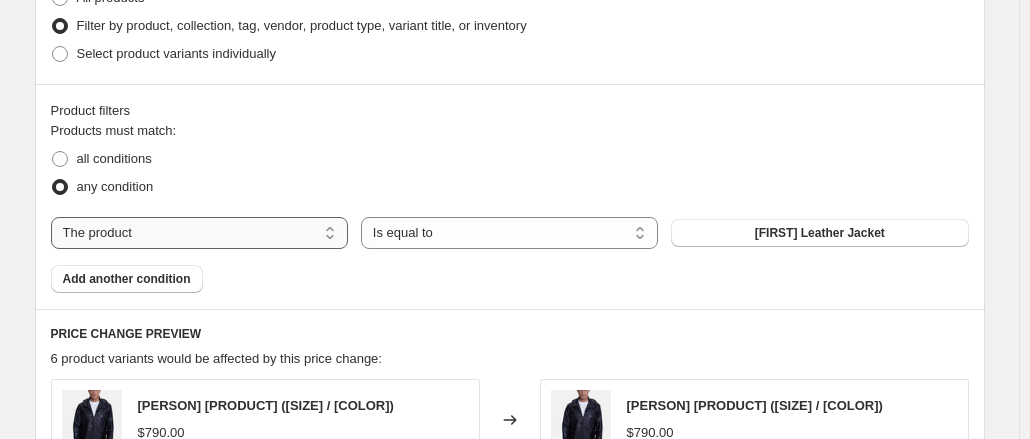 click on "The product The product's collection The product's tag The product's vendor The product's type The product's status The variant's title Inventory quantity" at bounding box center (199, 233) 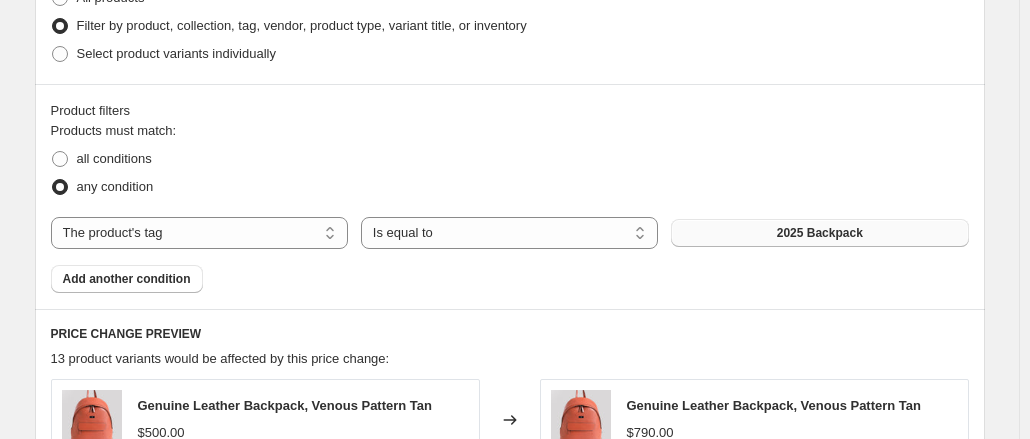 click on "2025 Backpack" at bounding box center (819, 233) 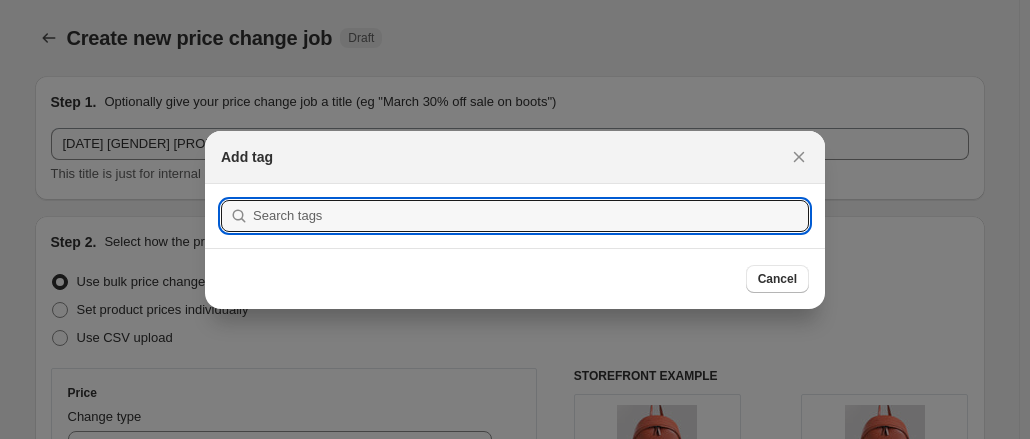 scroll, scrollTop: 0, scrollLeft: 0, axis: both 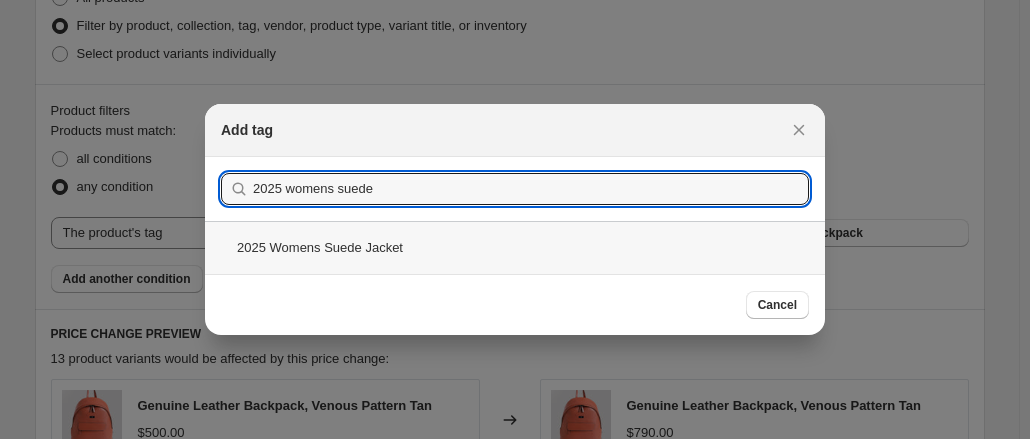 type on "2025 womens suede" 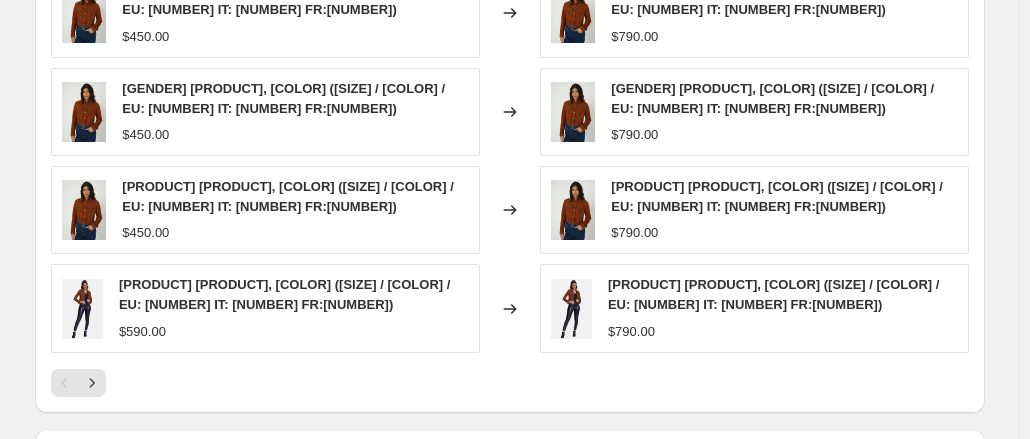 scroll, scrollTop: 1355, scrollLeft: 0, axis: vertical 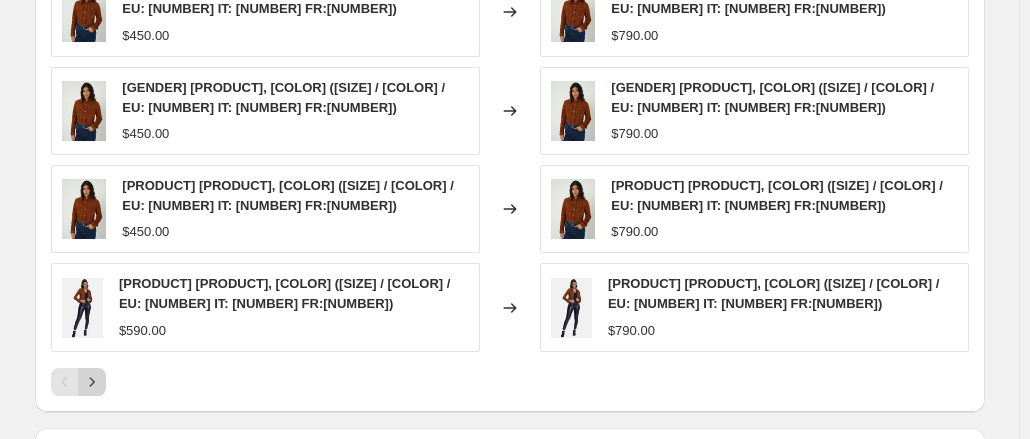 click 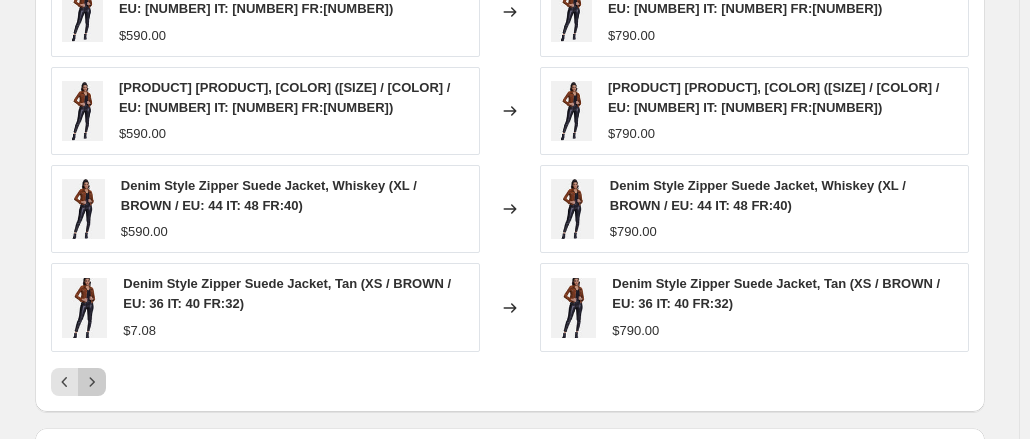 click 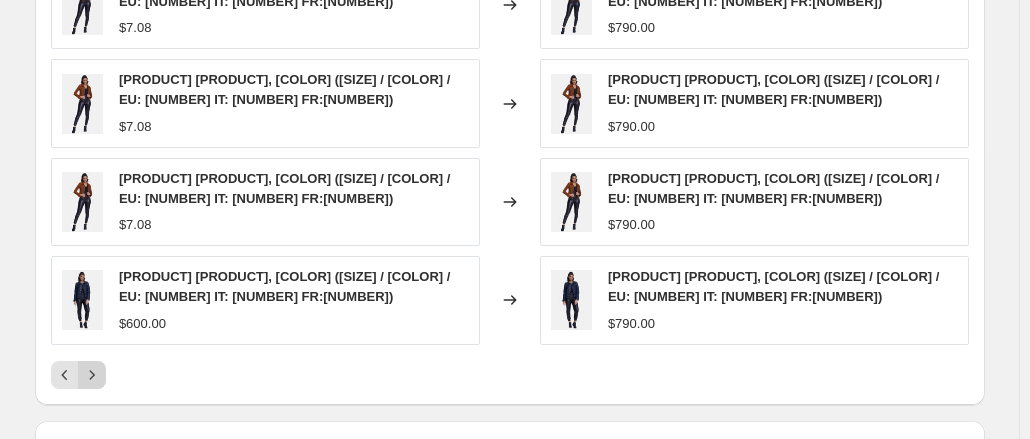 click 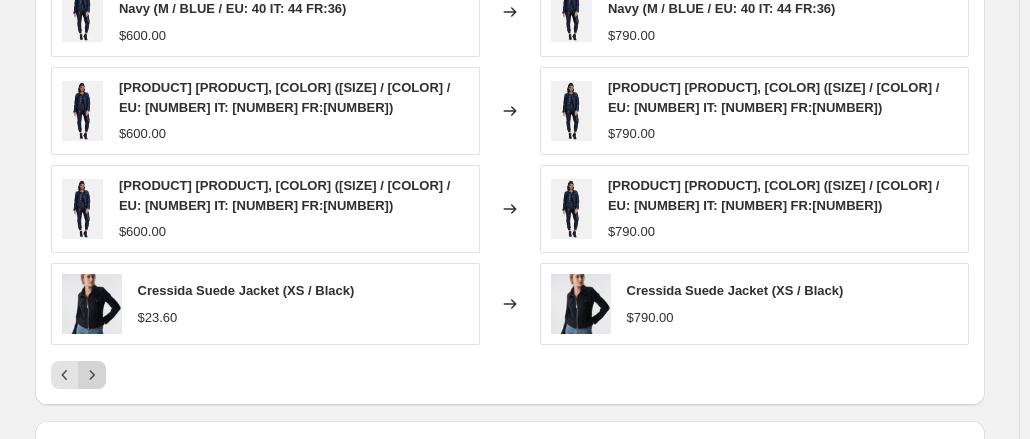 click 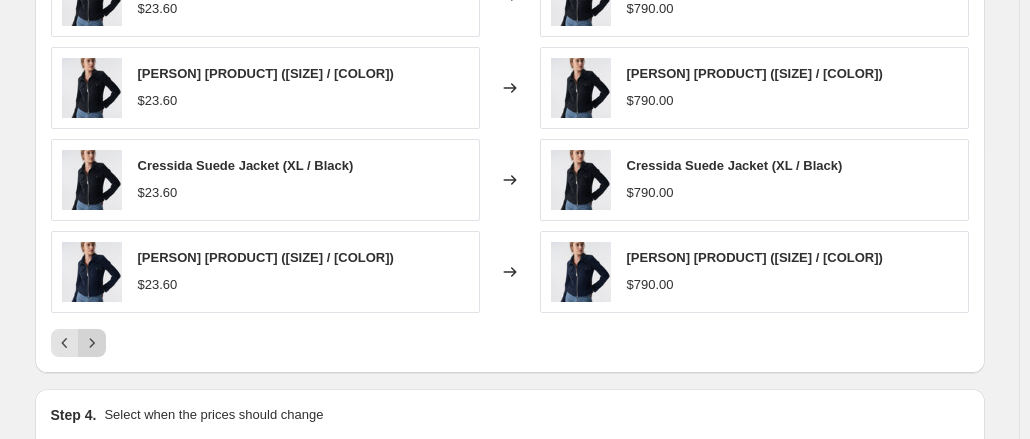 click on "PRICE CHANGE PREVIEW 126 product variants would be affected by this price change: Cressida Suede Jacket (S / Black) $23.60 Changed to Cressida Suede Jacket (S / Black) $790.00 Cressida Suede Jacket (M / Black) $23.60 Changed to Cressida Suede Jacket (M / Black) $790.00 Cressida Suede Jacket (L / Black) $23.60 Changed to Cressida Suede Jacket (L / Black) $790.00 Cressida Suede Jacket (XL / Black) $23.60 Changed to Cressida Suede Jacket (XL / Black) $790.00 Cressida Suede Jacket (XS / Blue) $23.60 Changed to Cressida Suede Jacket (XS / Blue) $790.00" at bounding box center (510, 82) 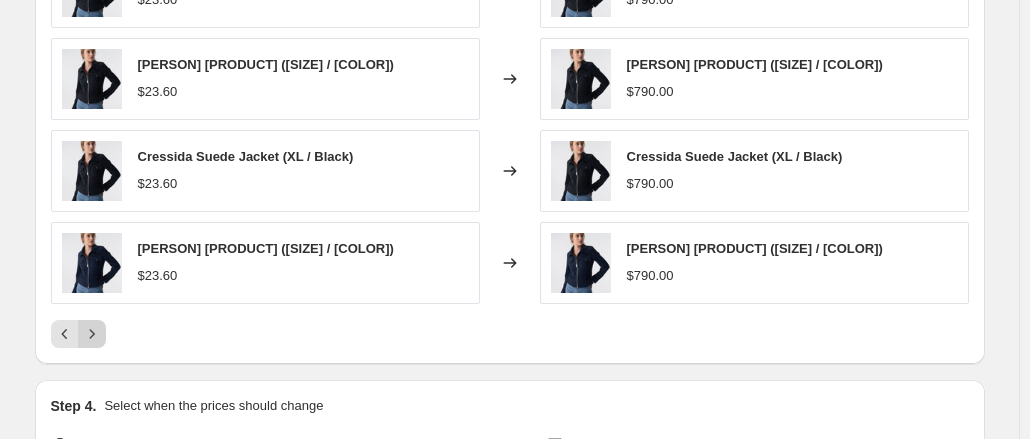 scroll, scrollTop: 1365, scrollLeft: 0, axis: vertical 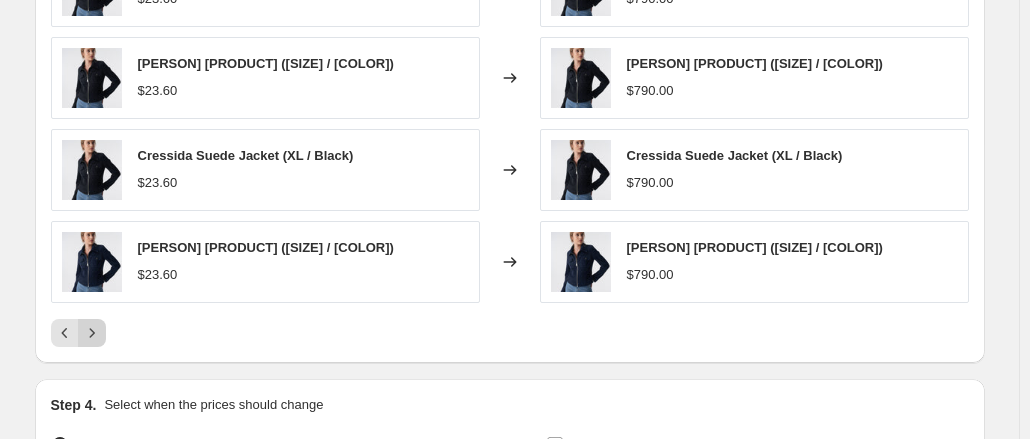 click 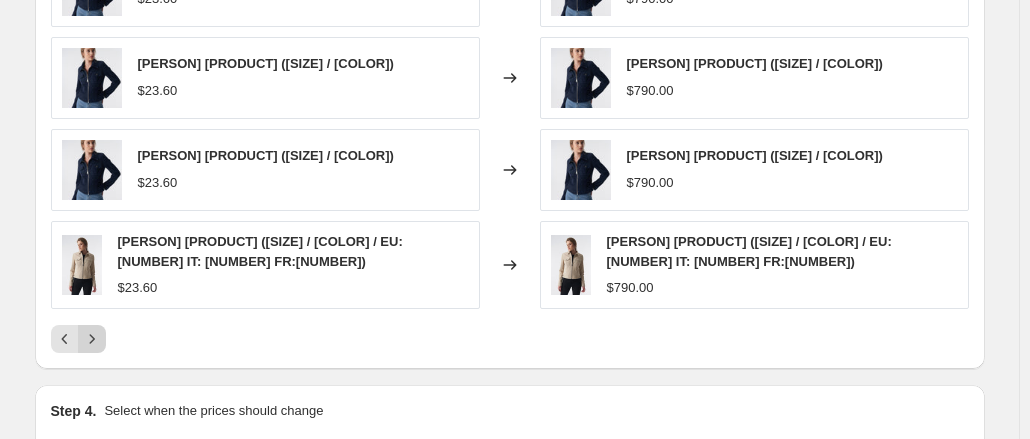 click 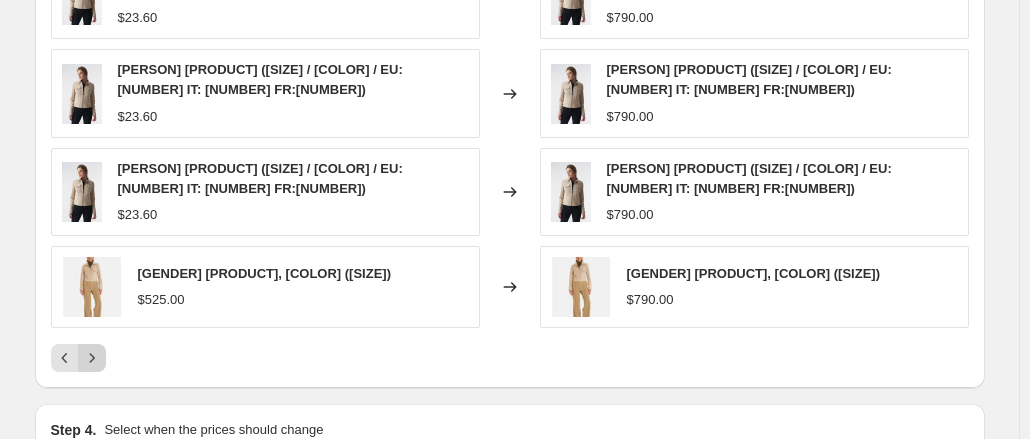 click 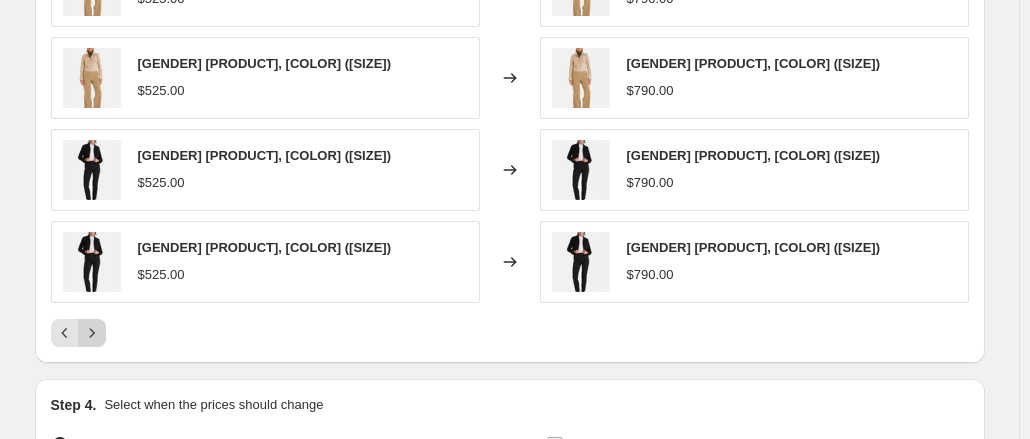 click at bounding box center [92, 333] 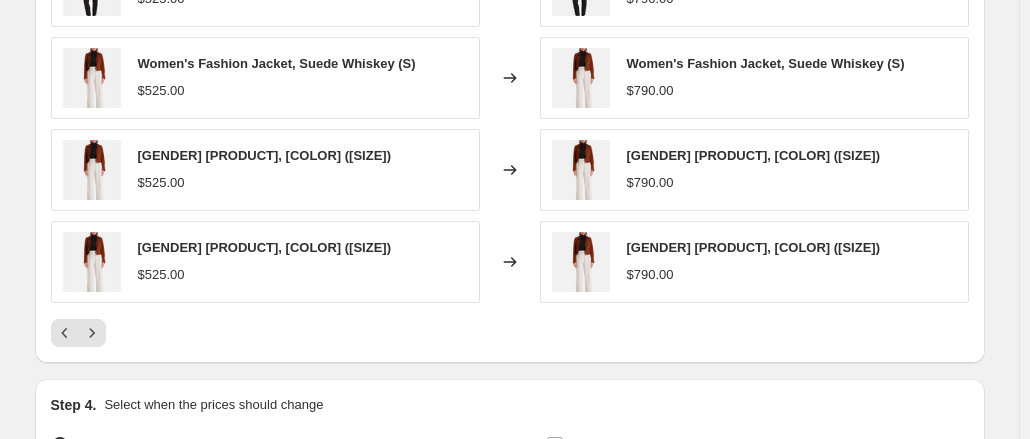 click on "PRICE CHANGE PREVIEW 126 product variants would be affected by this price change: Women's Fashion Jacket, Suede Black (L) $525.00 Changed to Women's Fashion Jacket, Suede Black (L) $790.00 Women's Fashion Jacket, Suede Black (XL) $525.00 Changed to Women's Fashion Jacket, Suede Black (XL) $790.00 Women's Fashion Jacket, Suede Whiskey (S) $525.00 Changed to Women's Fashion Jacket, Suede Whiskey (S) $790.00 Women's Fashion Jacket, Suede Whiskey (M) $525.00 Changed to Women's Fashion Jacket, Suede Whiskey (M) $790.00 Women's Fashion Jacket, Suede Whiskey (L) $525.00 Changed to Women's Fashion Jacket, Suede Whiskey (L) $790.00" at bounding box center (510, 72) 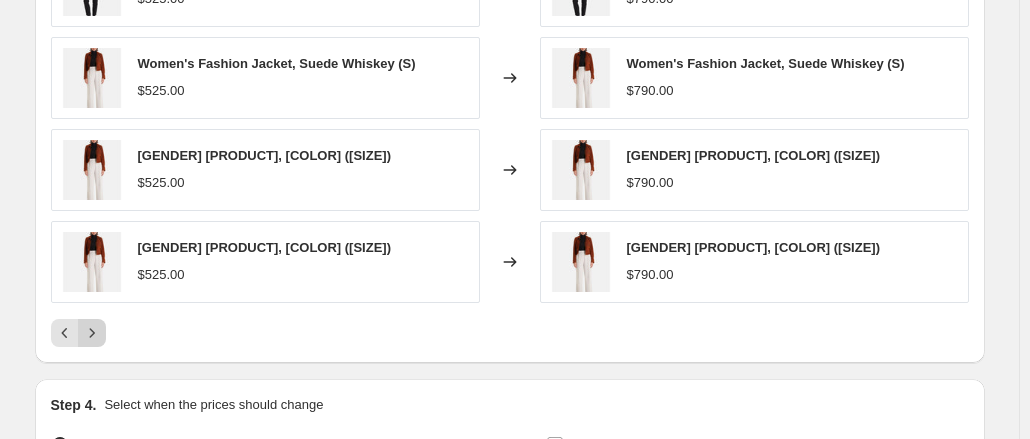 click 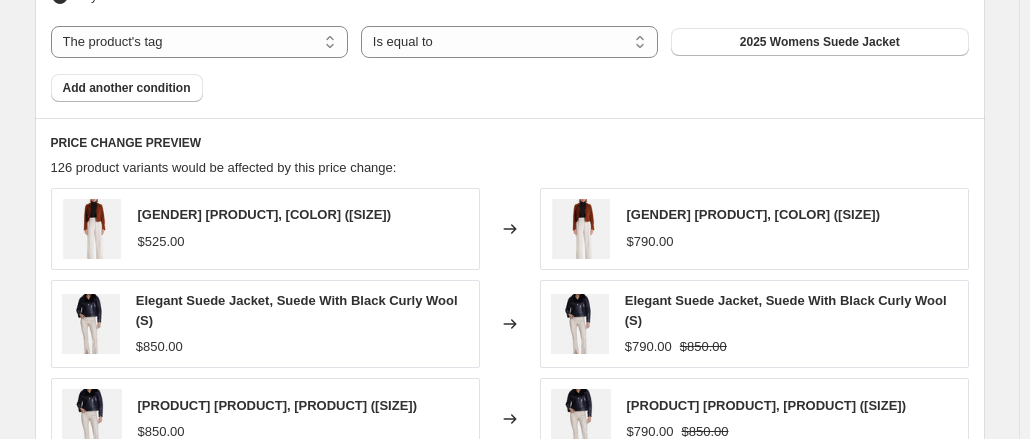 scroll, scrollTop: 1431, scrollLeft: 0, axis: vertical 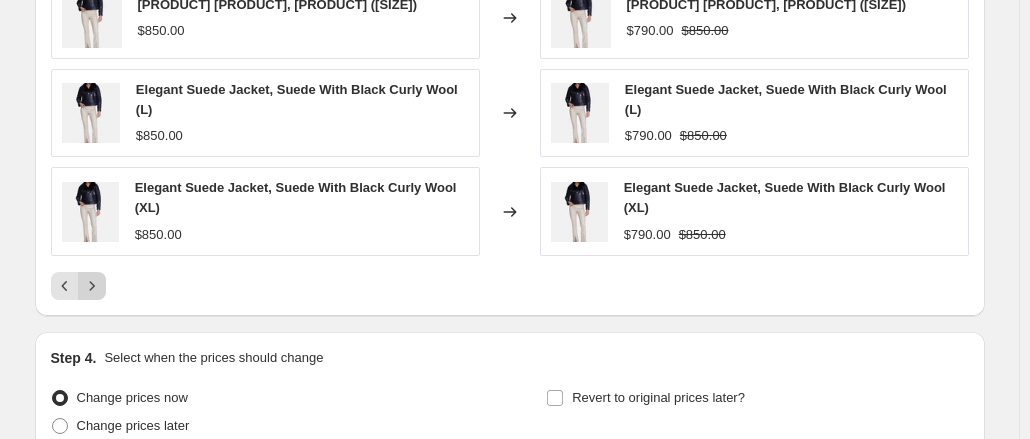 click at bounding box center [92, 286] 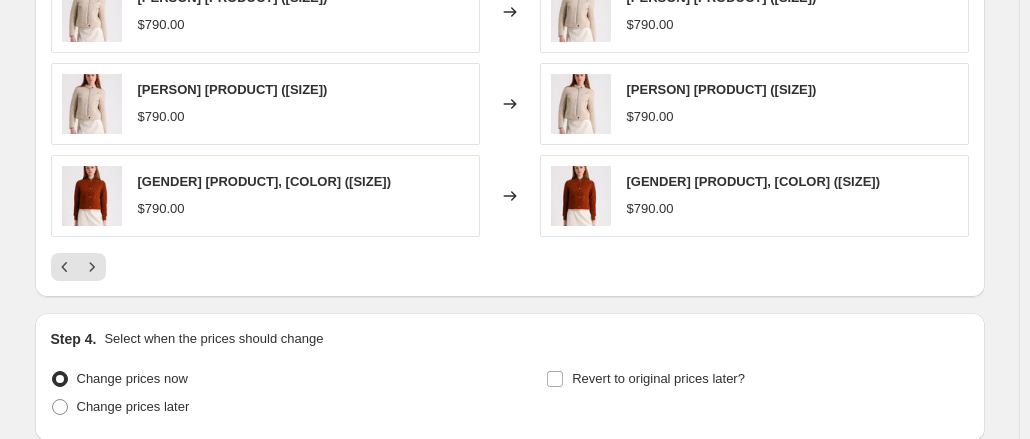 click on "PRICE CHANGE PREVIEW 126 product variants would be affected by this price change: Lauren Suede Jacket (S) $790.00 Changed to Lauren Suede Jacket (S) $790.00 Lauren Suede Jacket (M) $790.00 Changed to Lauren Suede Jacket (M) $790.00 Lauren Suede Jacket (L) $790.00 Changed to Lauren Suede Jacket (L) $790.00 Lauren Suede Jacket (XL) $790.00 Changed to Lauren Suede Jacket (XL) $790.00 Women's Suede Jacket, Brown (S) $790.00 Changed to Women's Suede Jacket, Brown (S) $790.00" at bounding box center [510, 6] 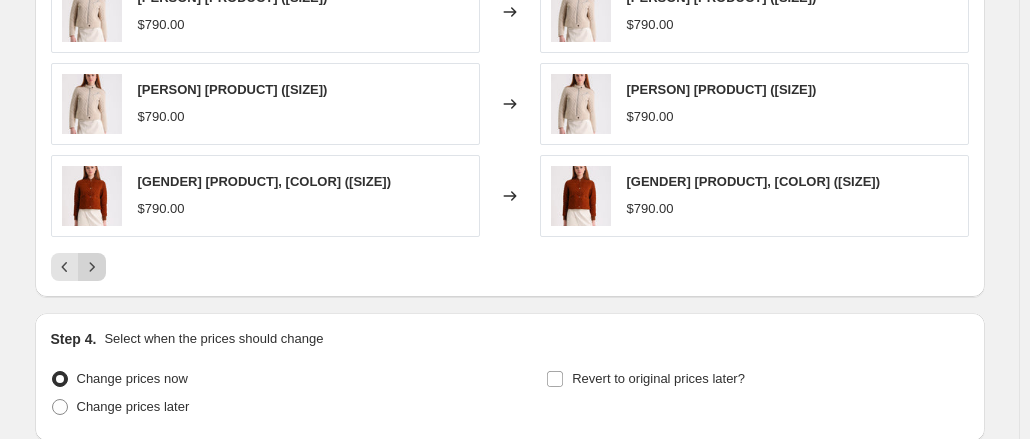 click 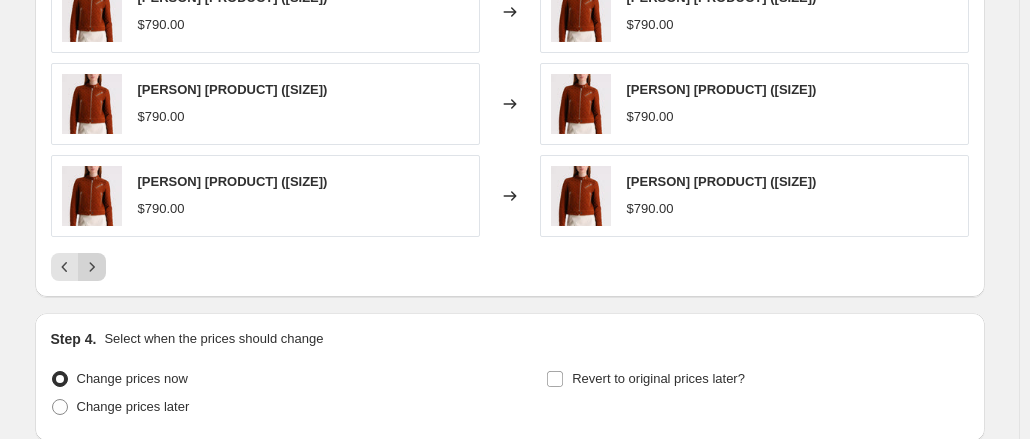 click 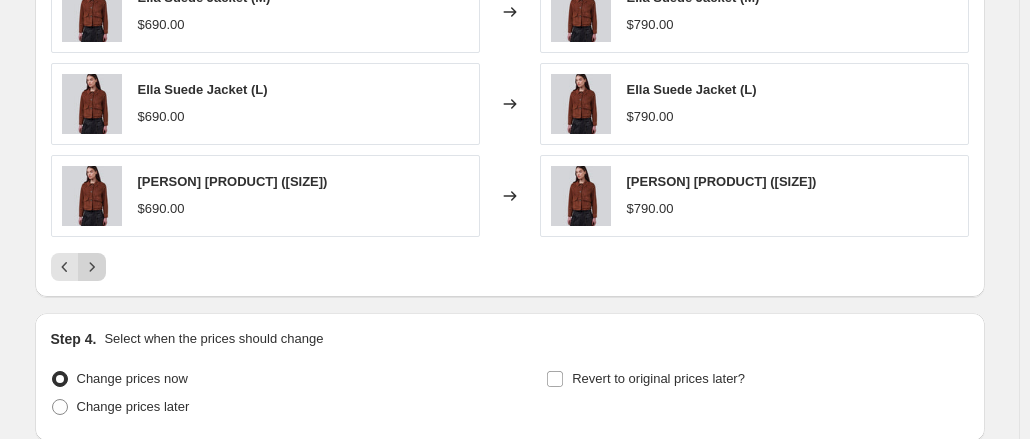 click 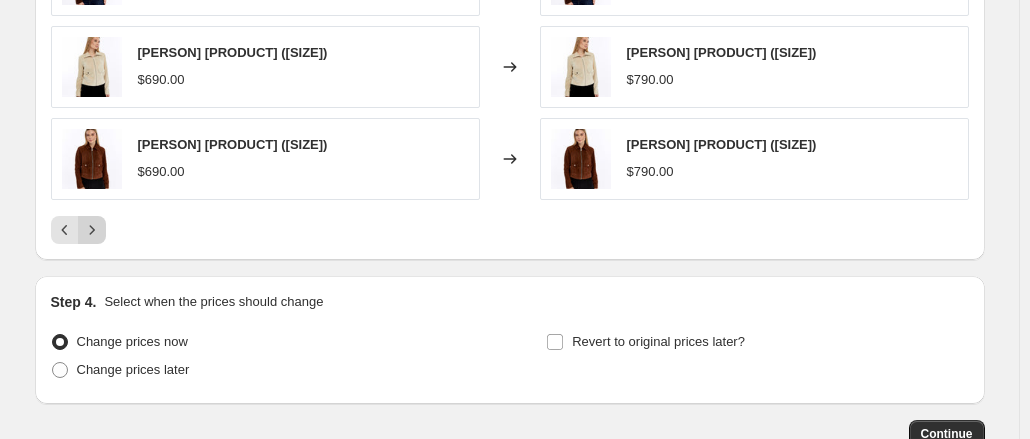 scroll, scrollTop: 1535, scrollLeft: 0, axis: vertical 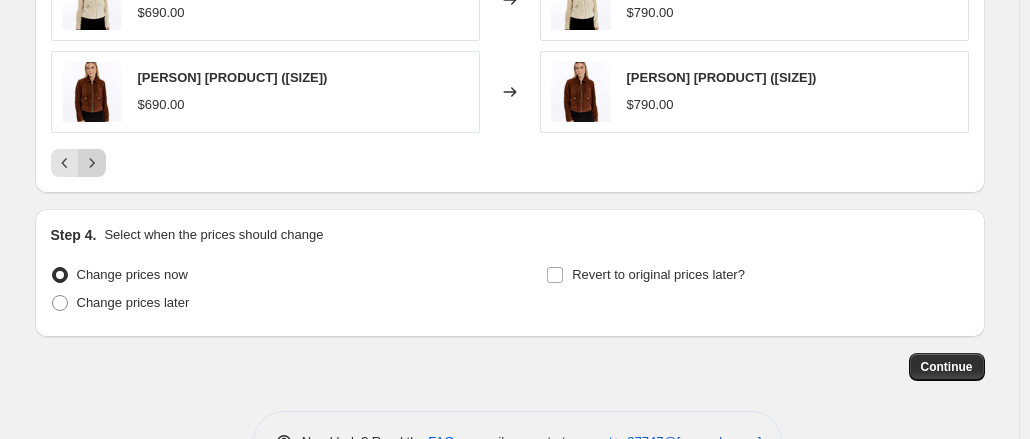 click 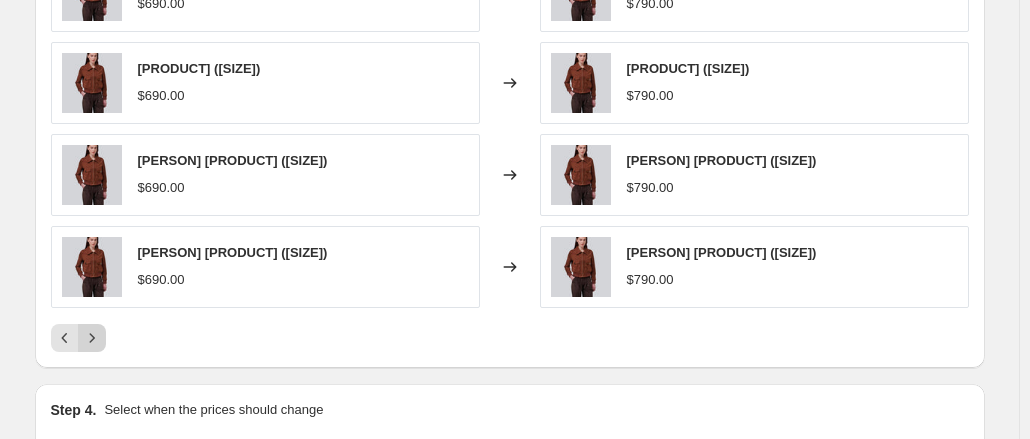 scroll, scrollTop: 1430, scrollLeft: 0, axis: vertical 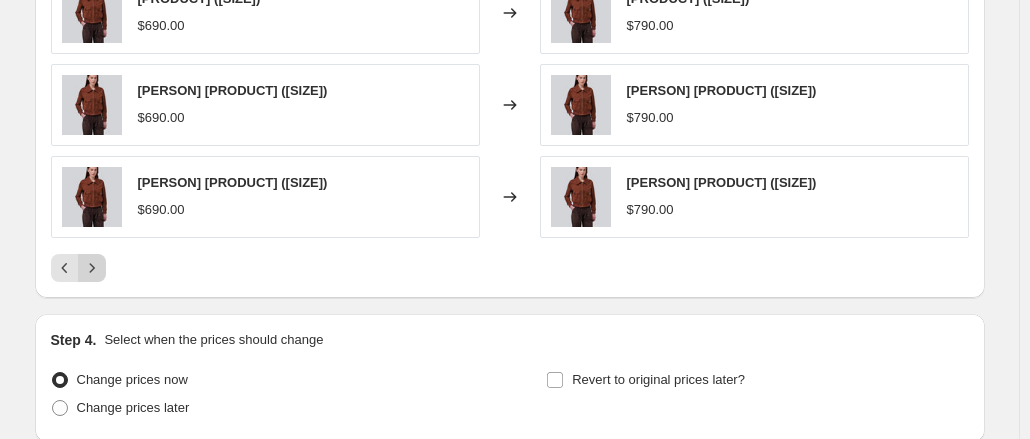 click 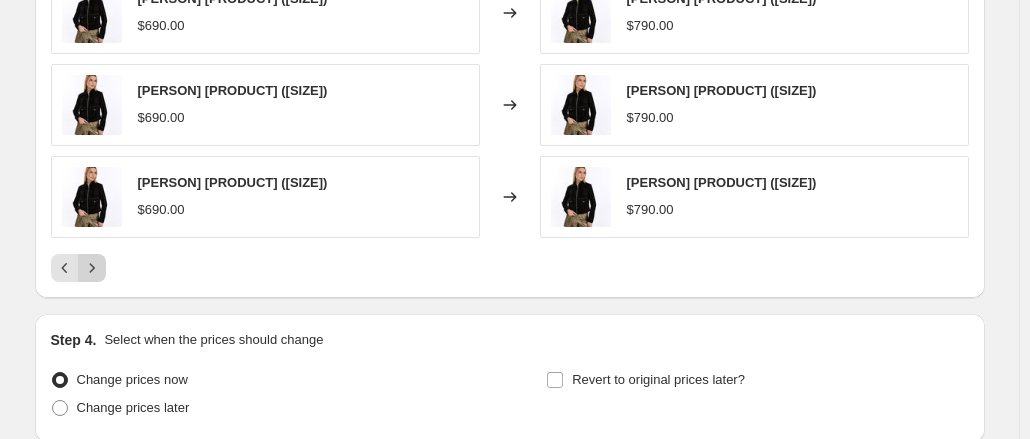 click 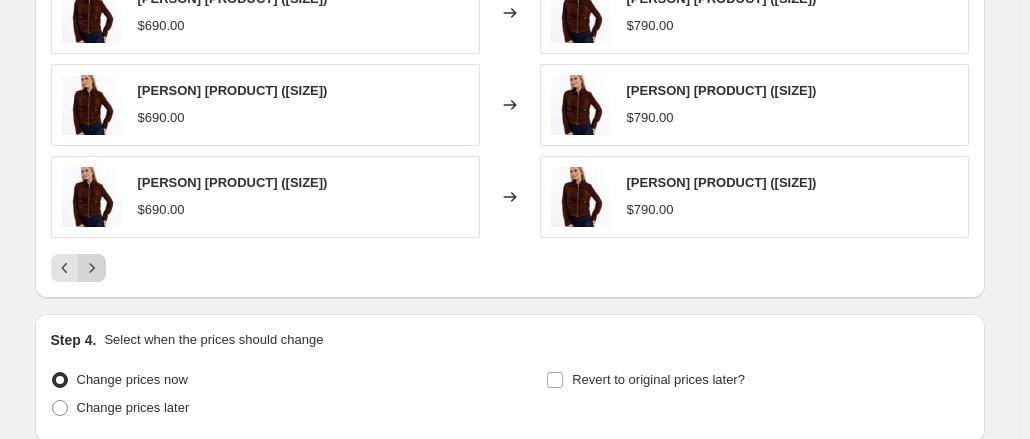 click 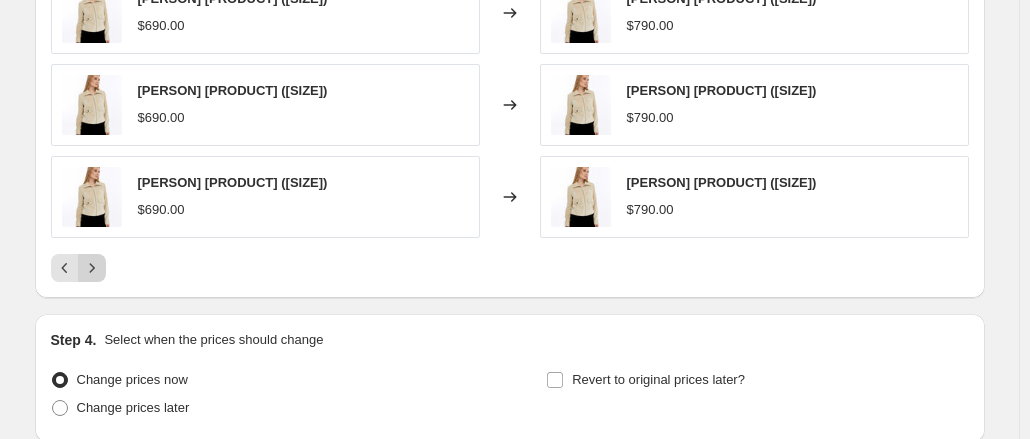 click 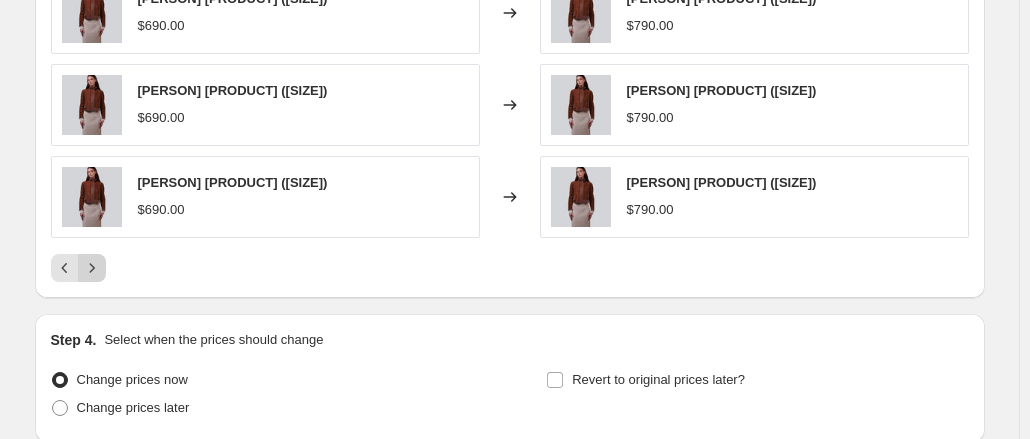 click 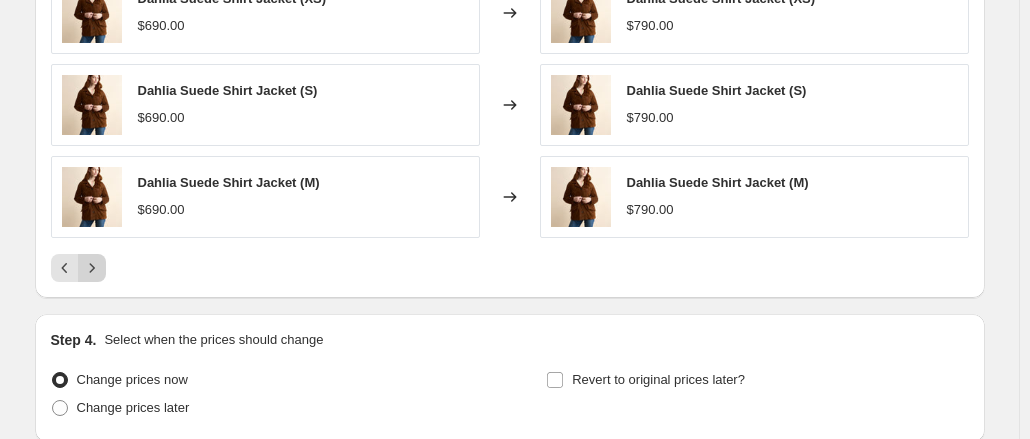 click 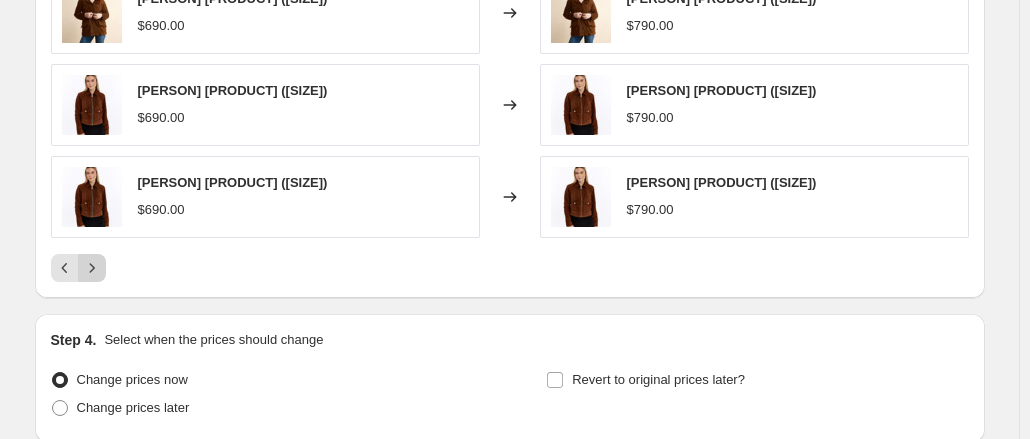 click 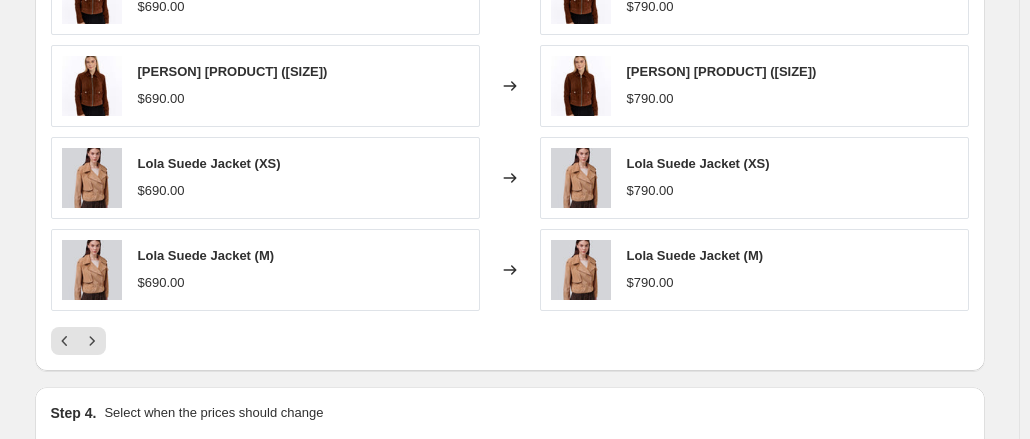 scroll, scrollTop: 1593, scrollLeft: 0, axis: vertical 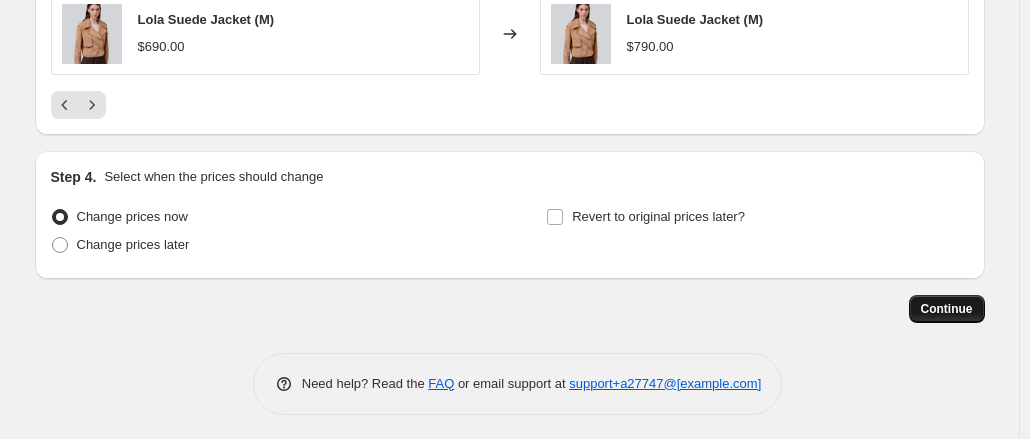 click on "Continue" at bounding box center [947, 309] 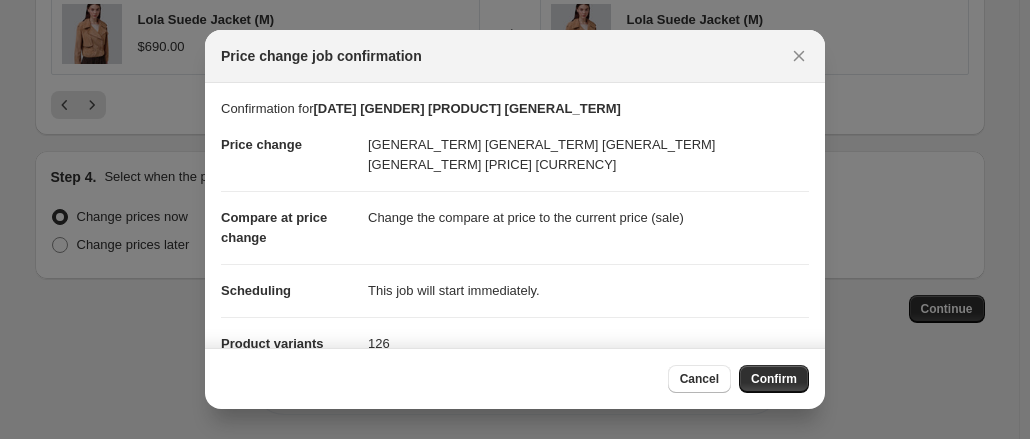 scroll, scrollTop: 216, scrollLeft: 0, axis: vertical 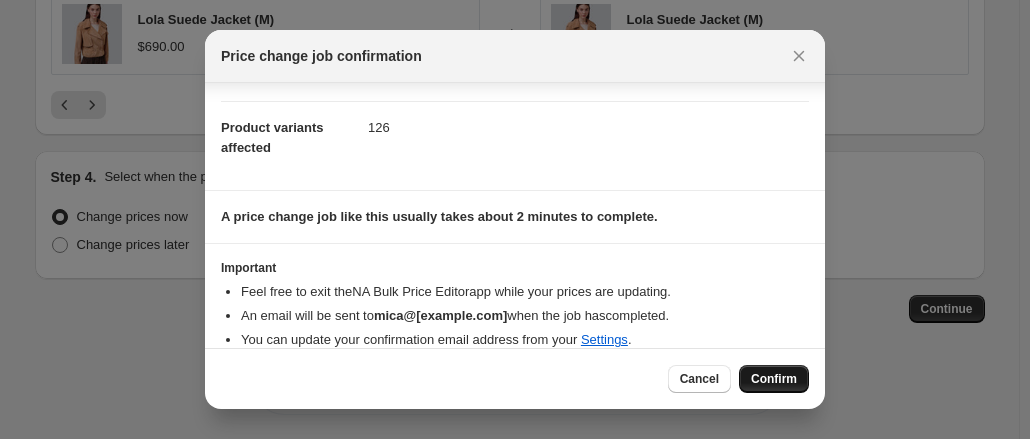 click on "Confirm" at bounding box center [774, 379] 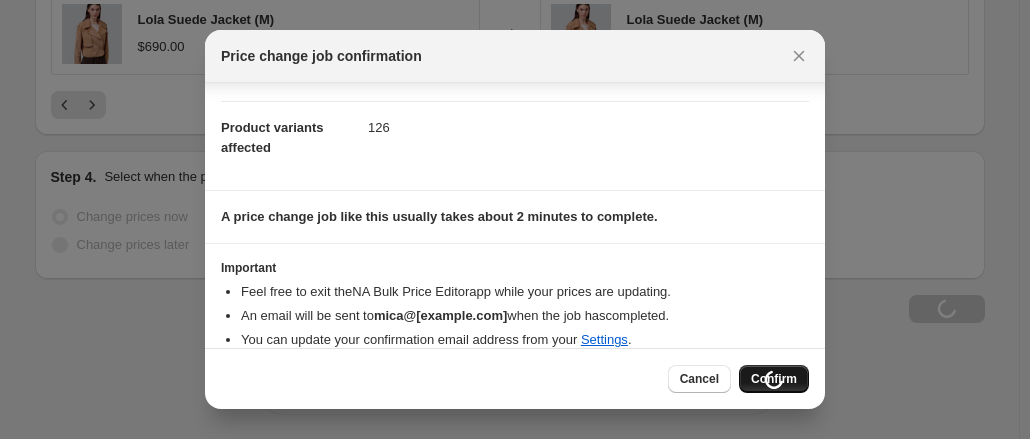 scroll, scrollTop: 1661, scrollLeft: 0, axis: vertical 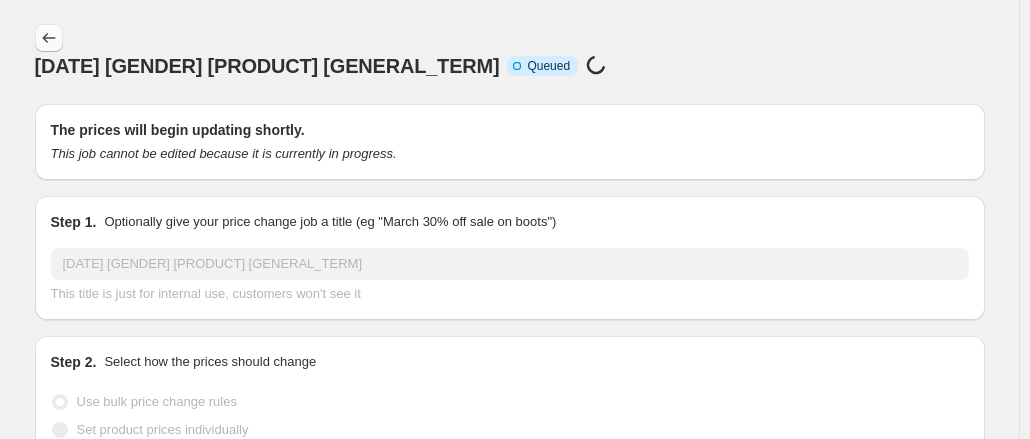 click 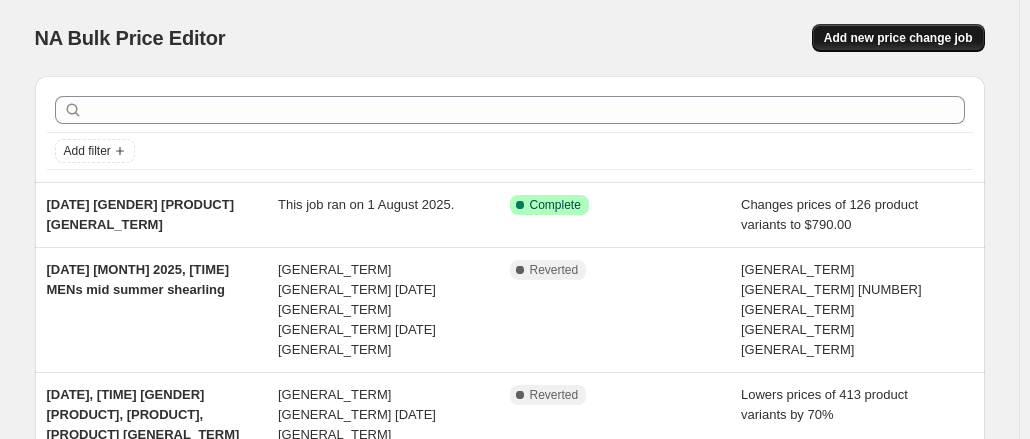 click on "Add new price change job" at bounding box center [898, 38] 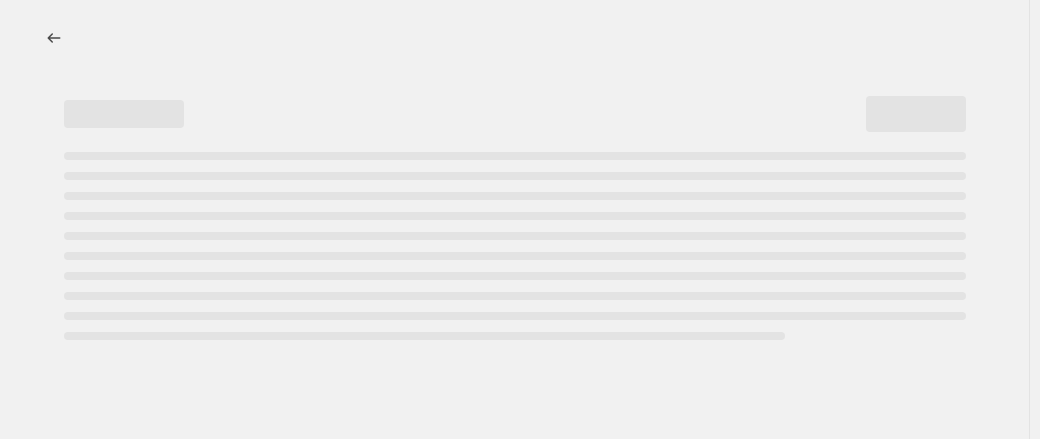 select on "percentage" 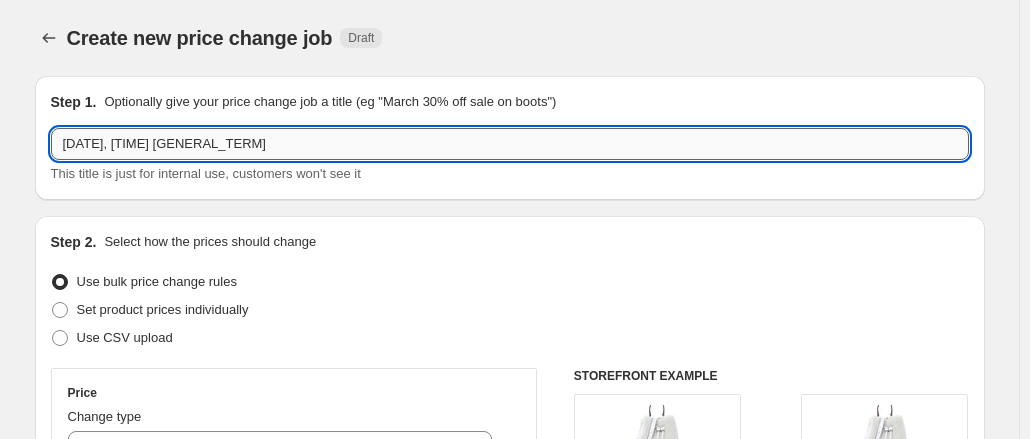drag, startPoint x: 130, startPoint y: 145, endPoint x: 586, endPoint y: 130, distance: 456.24664 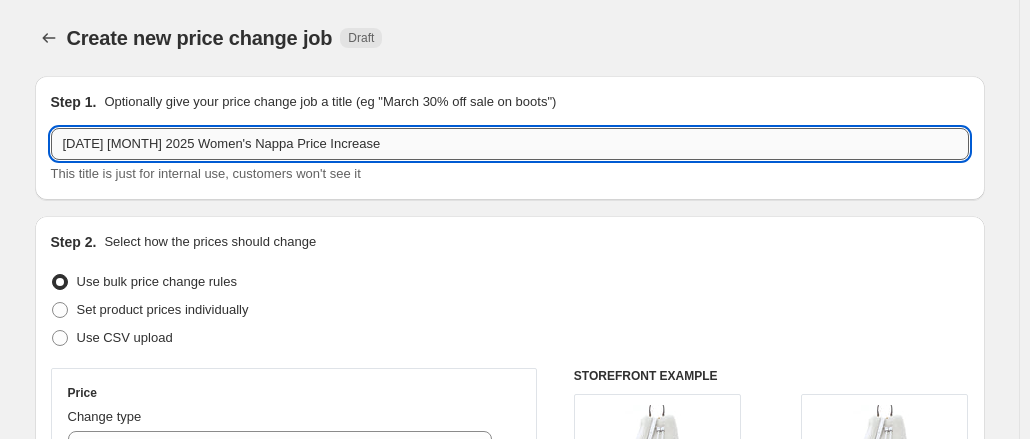 scroll, scrollTop: 317, scrollLeft: 0, axis: vertical 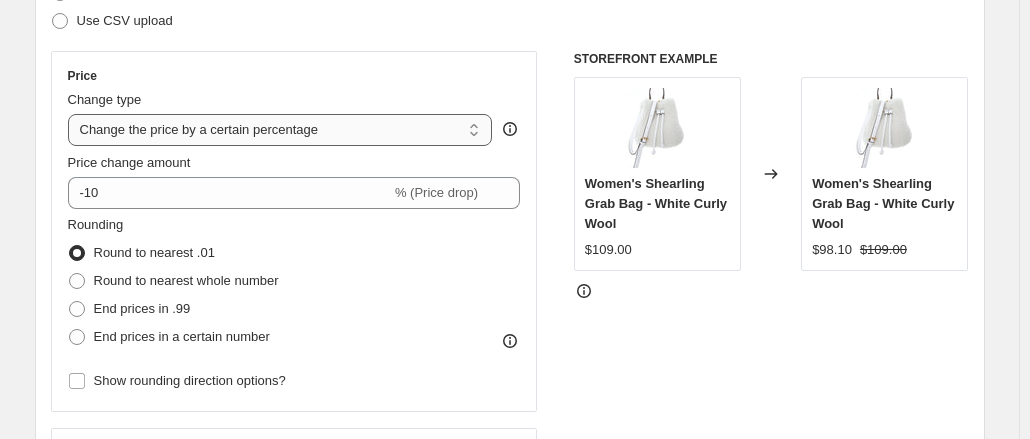 type on "[DATE] Women's Nappa Price Increase" 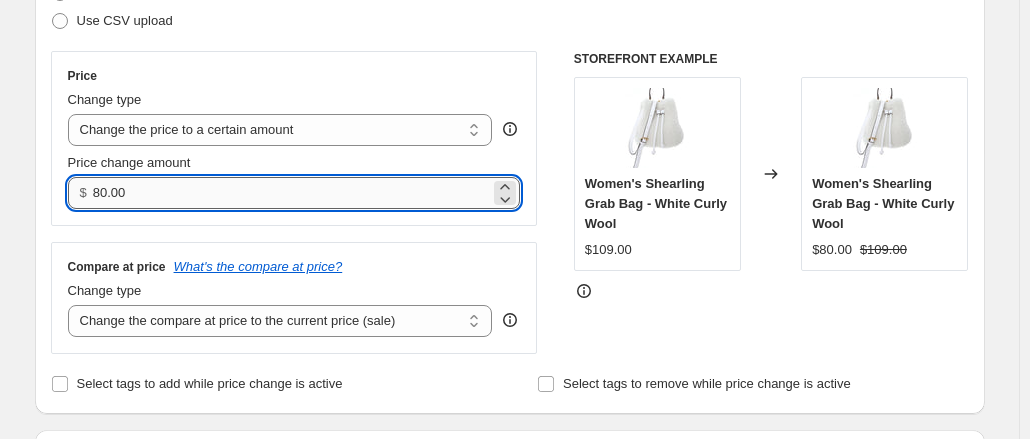 click on "80.00" at bounding box center (291, 193) 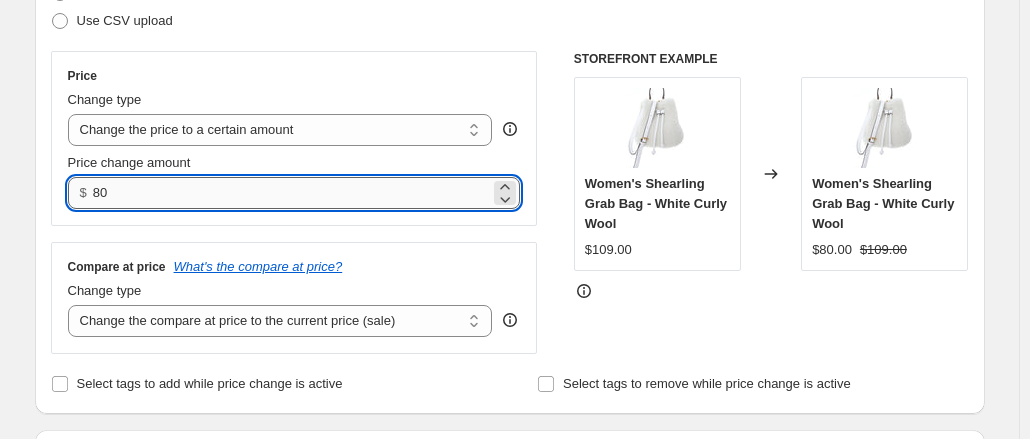 type on "8" 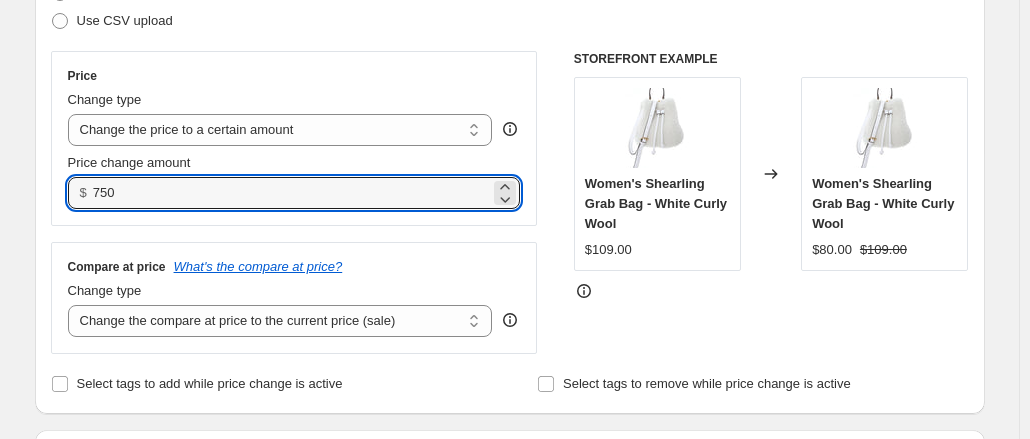 type on "750.00" 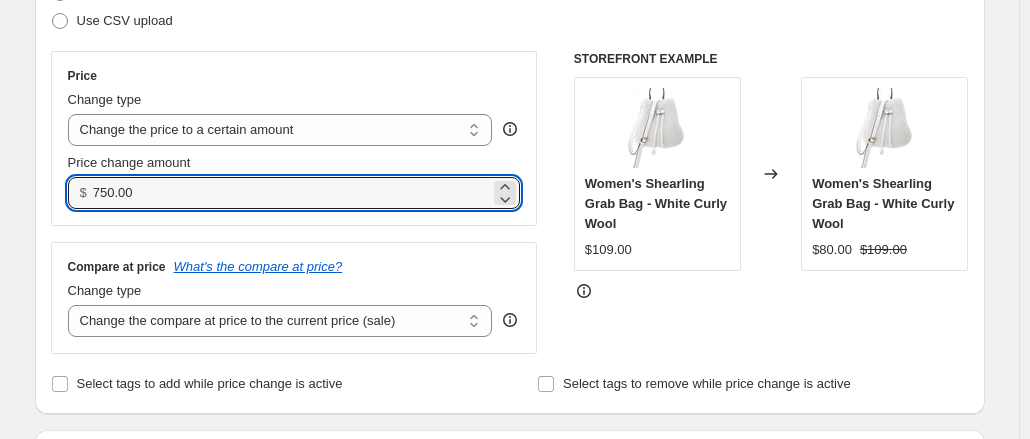 click on "Compare at price What's the compare at price? Change type Change the compare at price to the current price (sale) Change the compare at price to a certain amount Change the compare at price by a certain amount Change the compare at price by a certain percentage Change the compare at price by a certain amount relative to the actual price Change the compare at price by a certain percentage relative to the actual price Don't change the compare at price Remove the compare at price Change the compare at price to the current price (sale)" at bounding box center (294, 298) 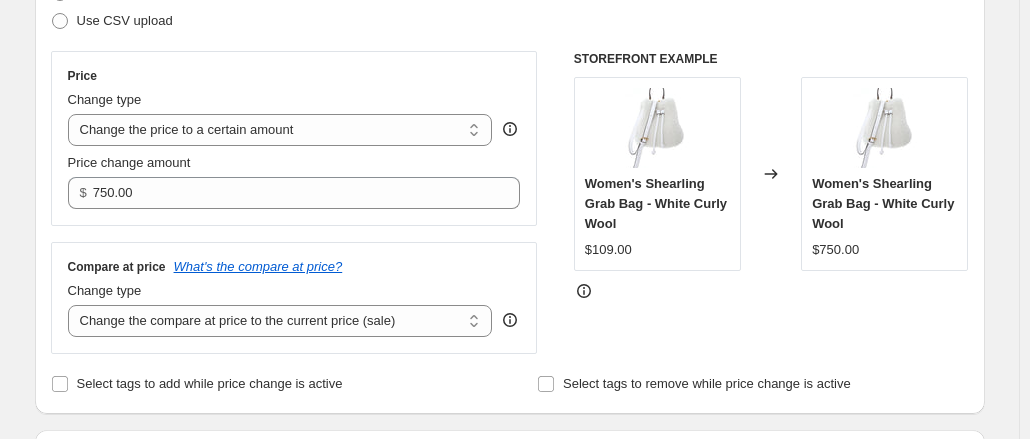 scroll, scrollTop: 684, scrollLeft: 0, axis: vertical 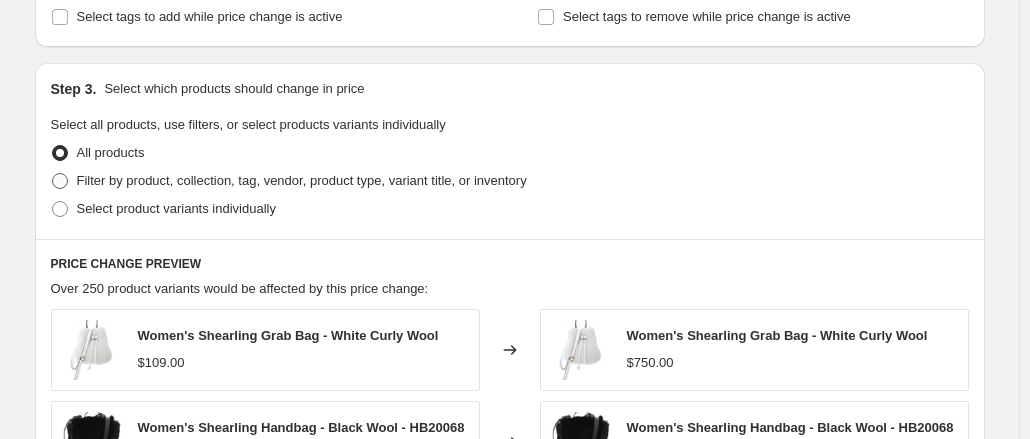 click on "Filter by product, collection, tag, vendor, product type, variant title, or inventory" at bounding box center [302, 180] 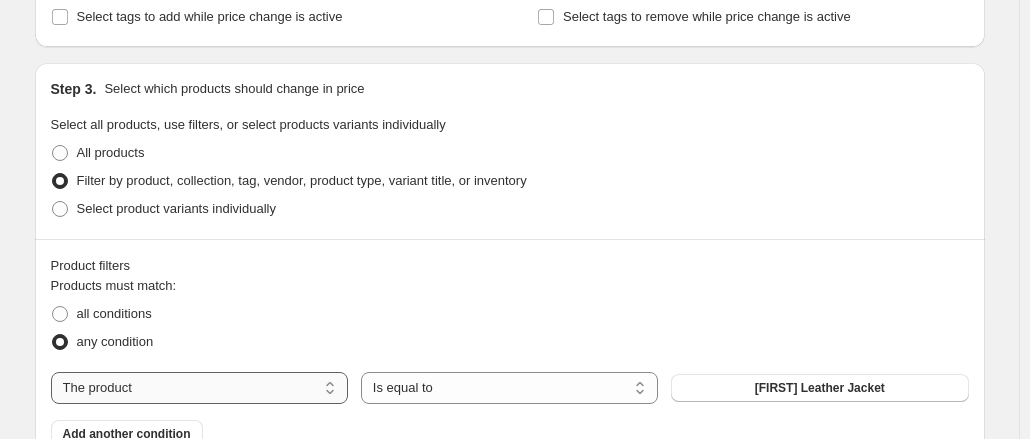 click on "The product The product's collection The product's tag The product's vendor The product's type The product's status The variant's title Inventory quantity" at bounding box center [199, 388] 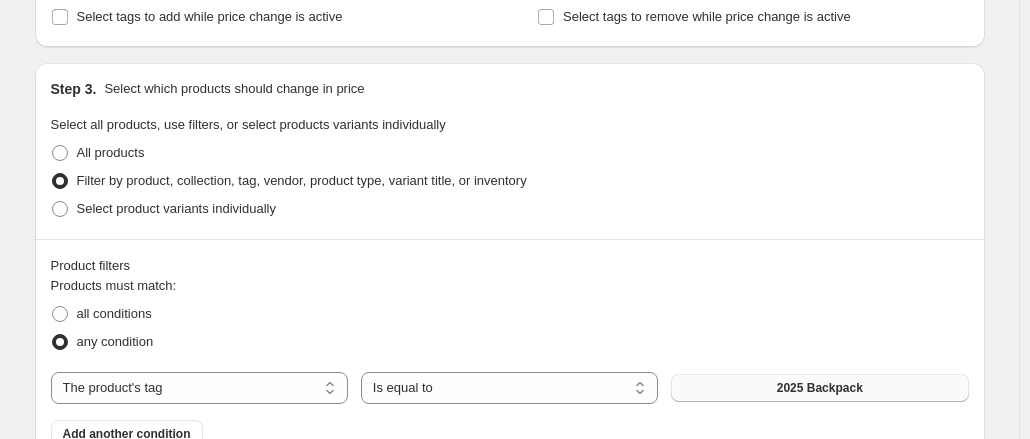 click on "2025 Backpack" at bounding box center [820, 388] 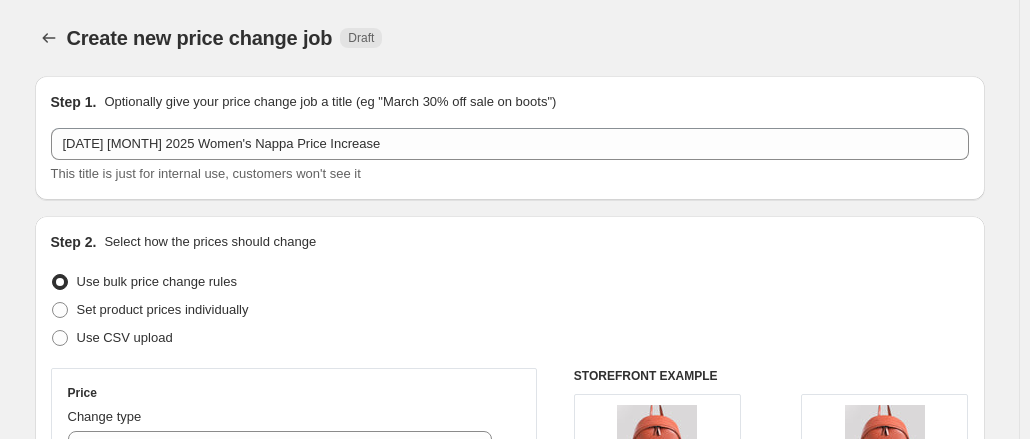 scroll, scrollTop: 684, scrollLeft: 0, axis: vertical 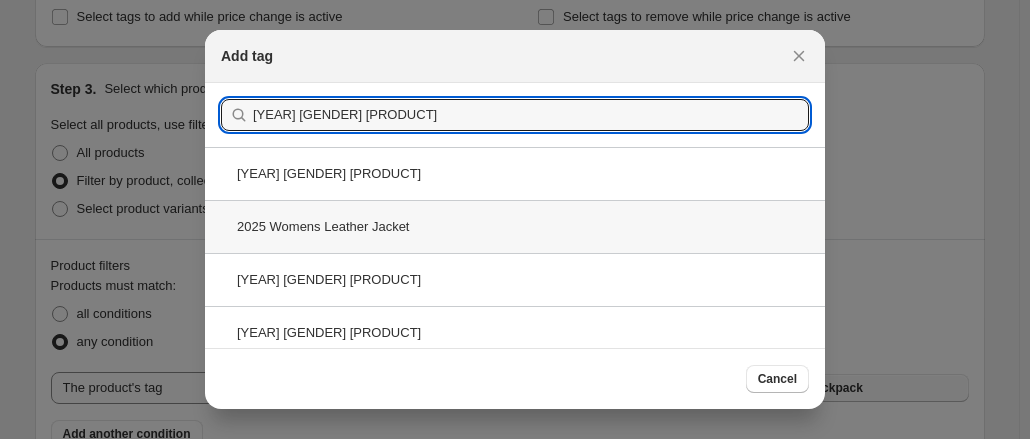 type on "[YEAR] womens leather" 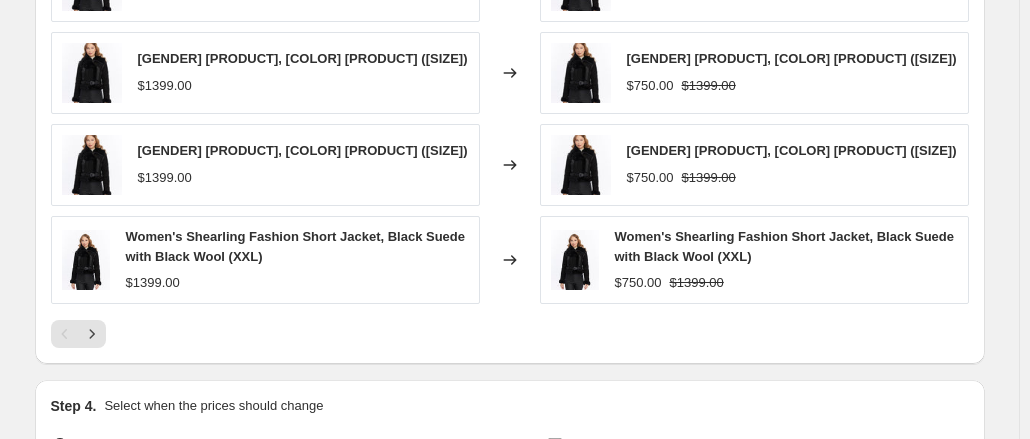 scroll, scrollTop: 1386, scrollLeft: 0, axis: vertical 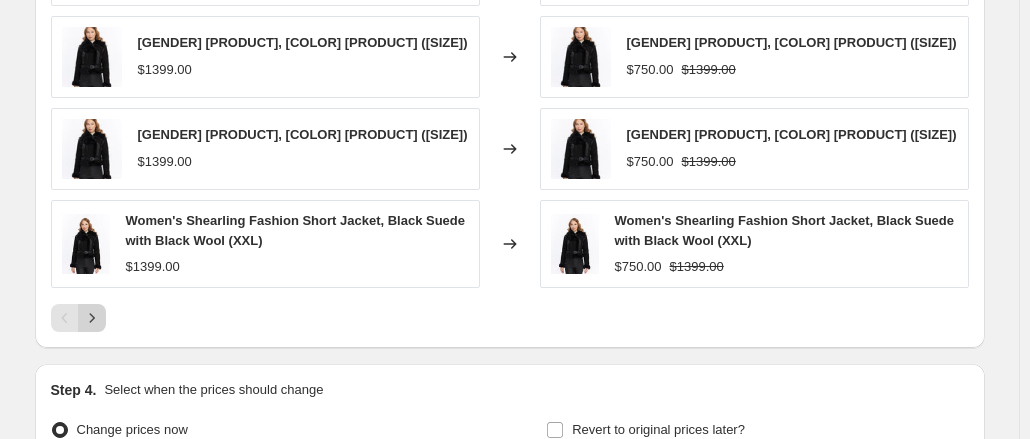 click 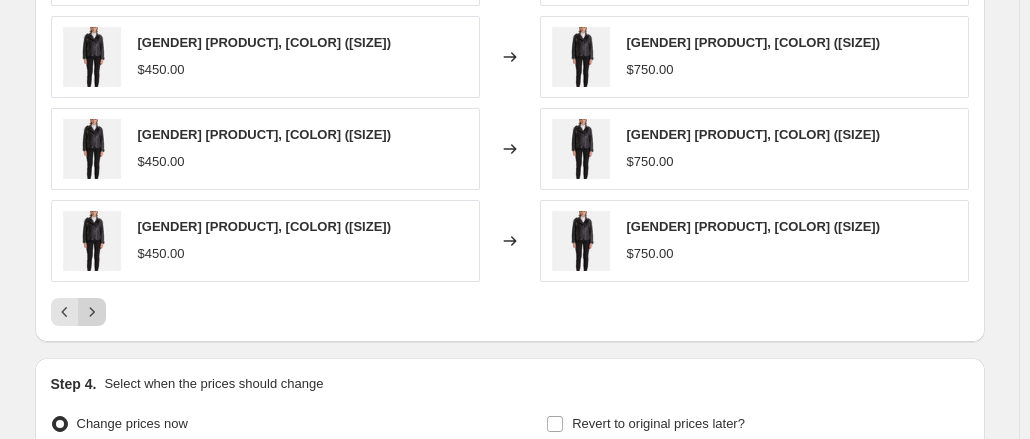 click 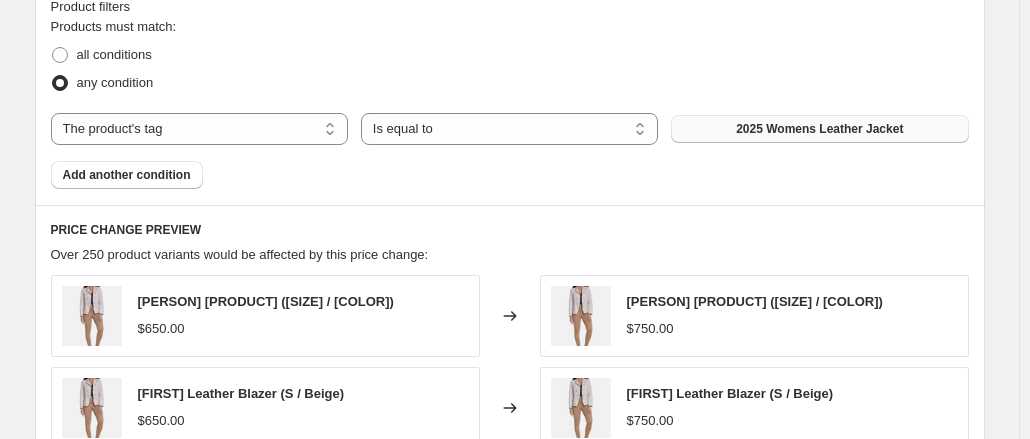 scroll, scrollTop: 942, scrollLeft: 0, axis: vertical 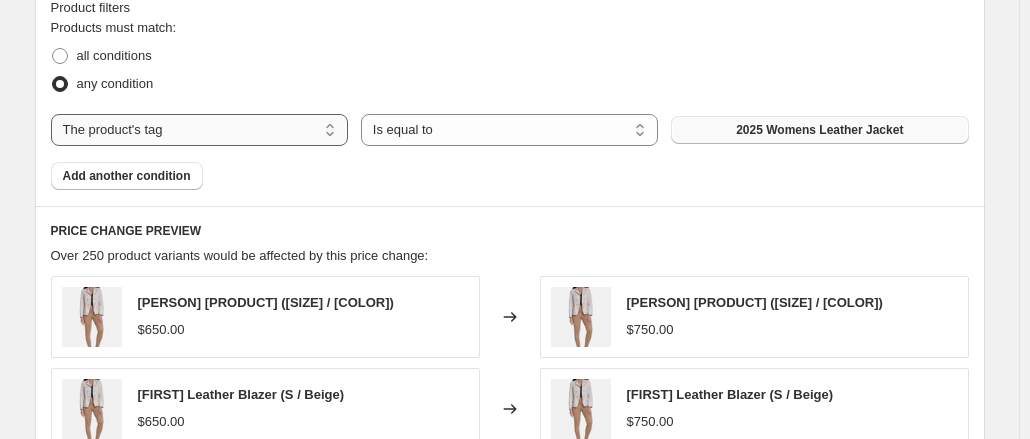 click on "The product The product's collection The product's tag The product's vendor The product's type The product's status The variant's title Inventory quantity" at bounding box center [199, 130] 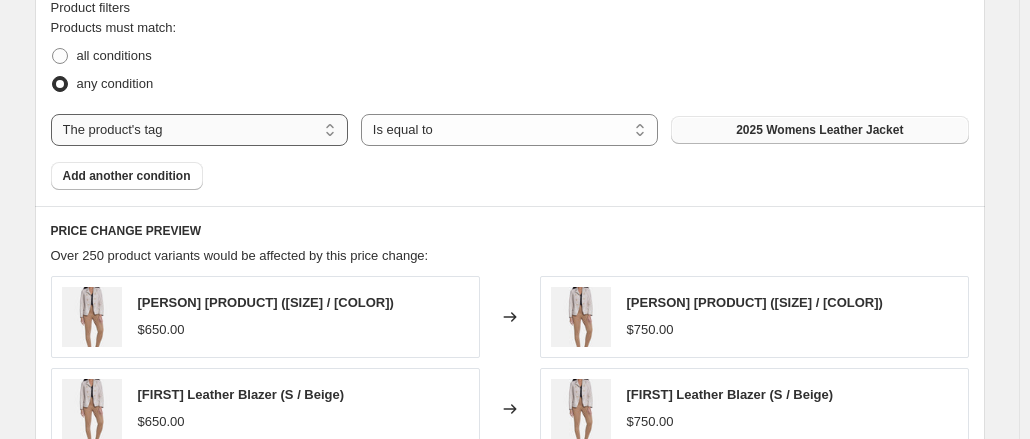 click on "The product The product's collection The product's tag The product's vendor The product's type The product's status The variant's title Inventory quantity" at bounding box center [199, 130] 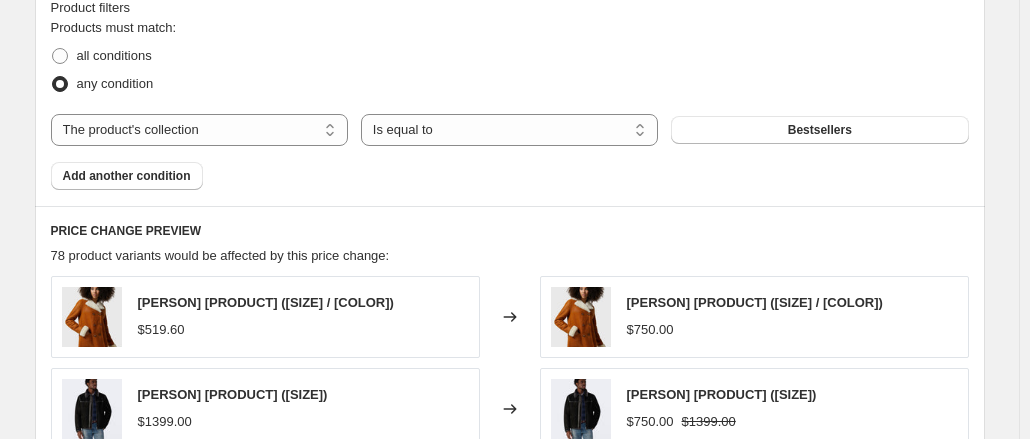 click on "Bestsellers" at bounding box center (819, 130) 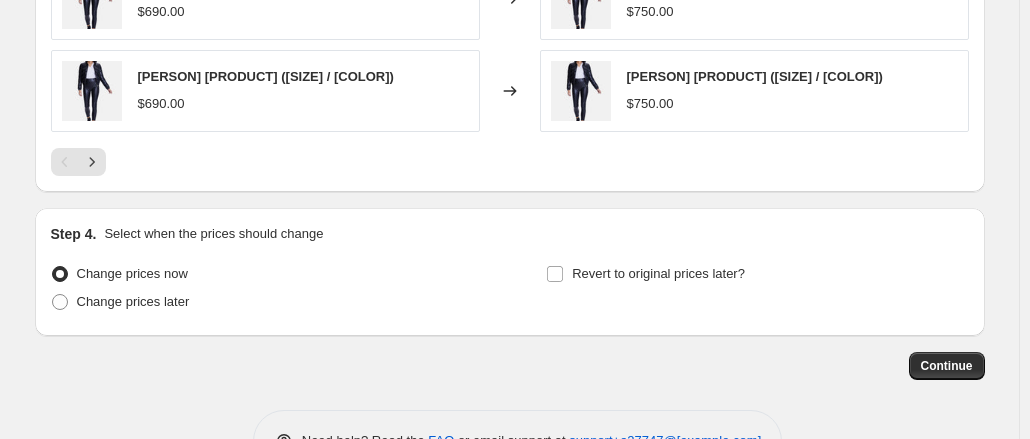 scroll, scrollTop: 1593, scrollLeft: 0, axis: vertical 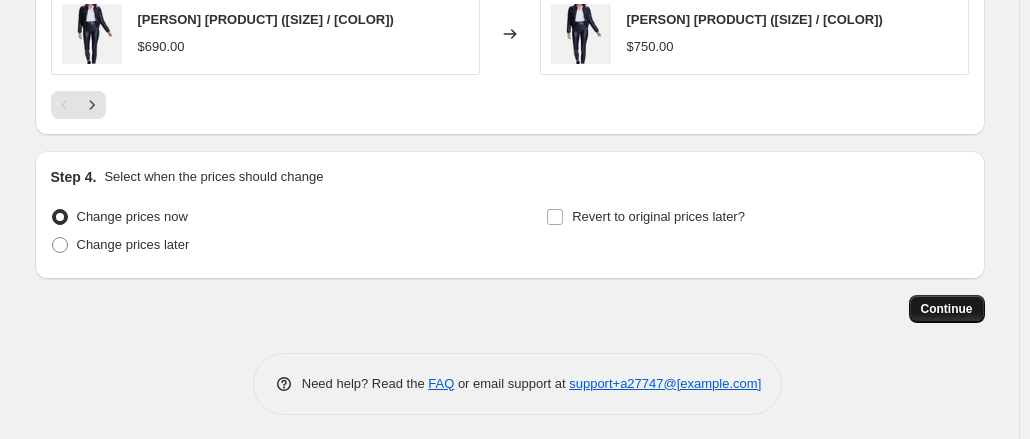 click on "Continue" at bounding box center [947, 309] 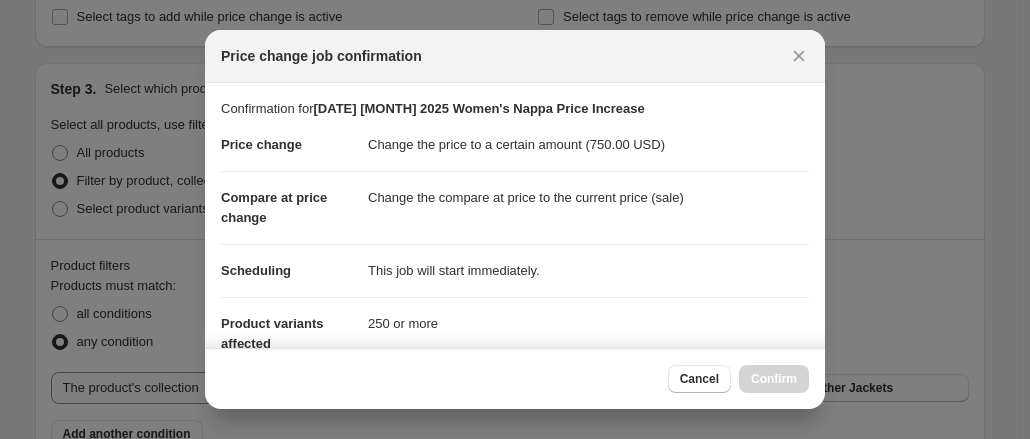 scroll, scrollTop: 1593, scrollLeft: 0, axis: vertical 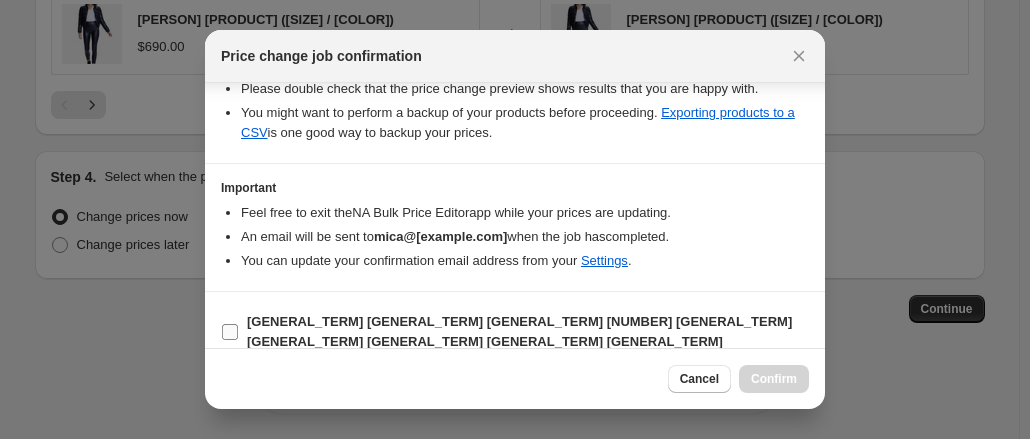 click on "I understand that this price change job will affect 363 product variants" at bounding box center (519, 331) 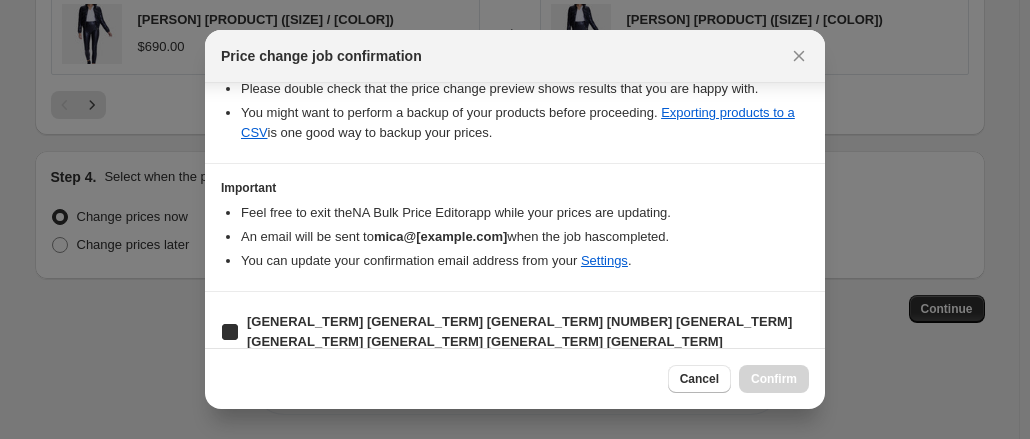 checkbox on "true" 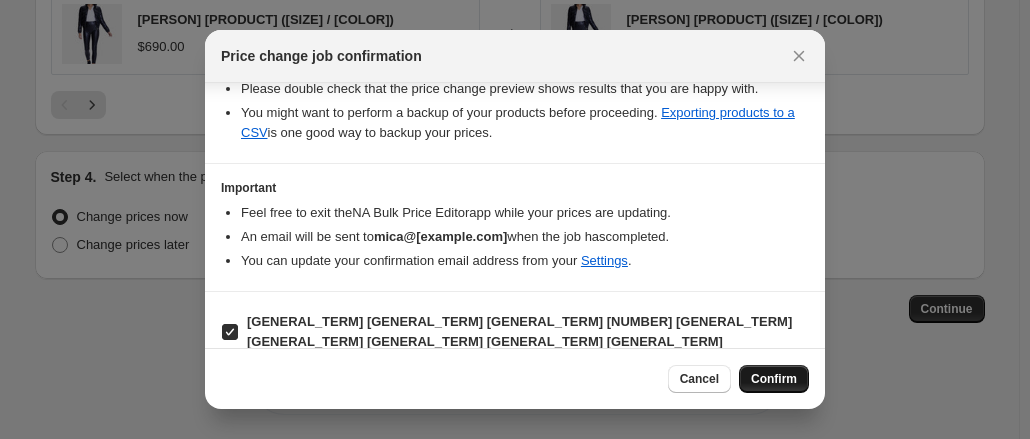 click on "Confirm" at bounding box center [774, 379] 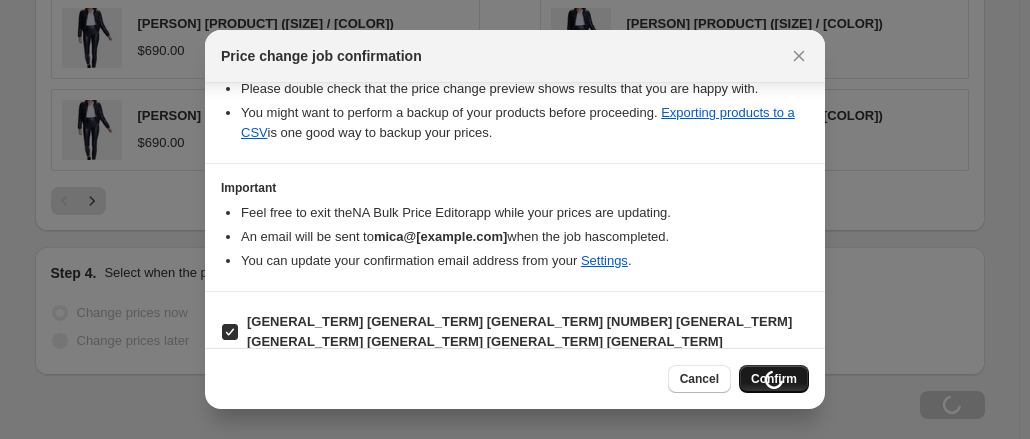 scroll, scrollTop: 1661, scrollLeft: 0, axis: vertical 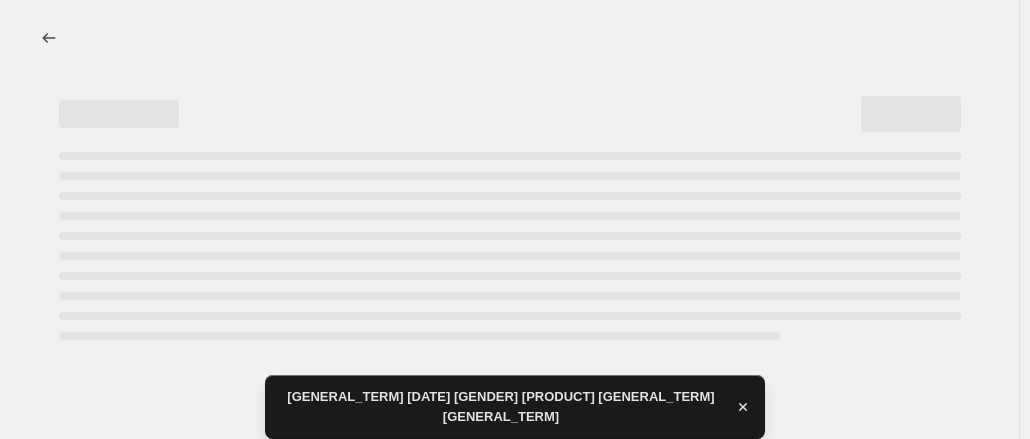 select on "collection" 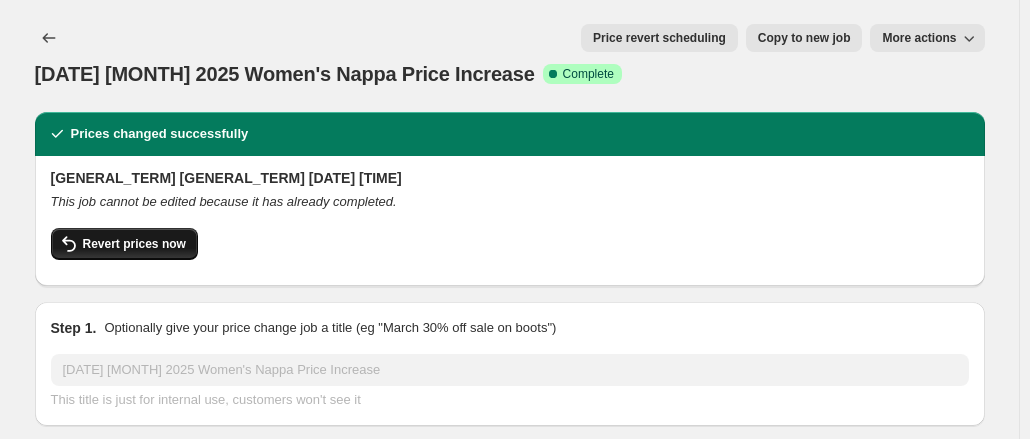 click on "Revert prices now" at bounding box center (124, 244) 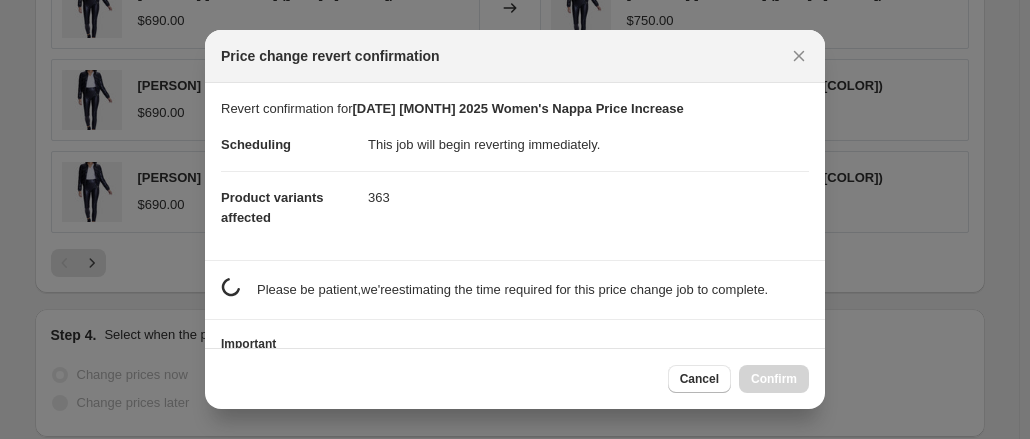 scroll, scrollTop: 0, scrollLeft: 0, axis: both 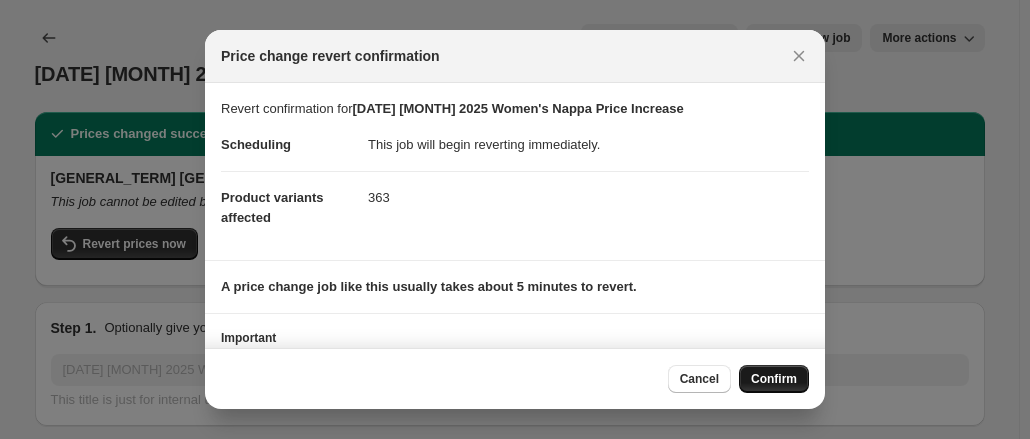 click on "Confirm" at bounding box center [774, 379] 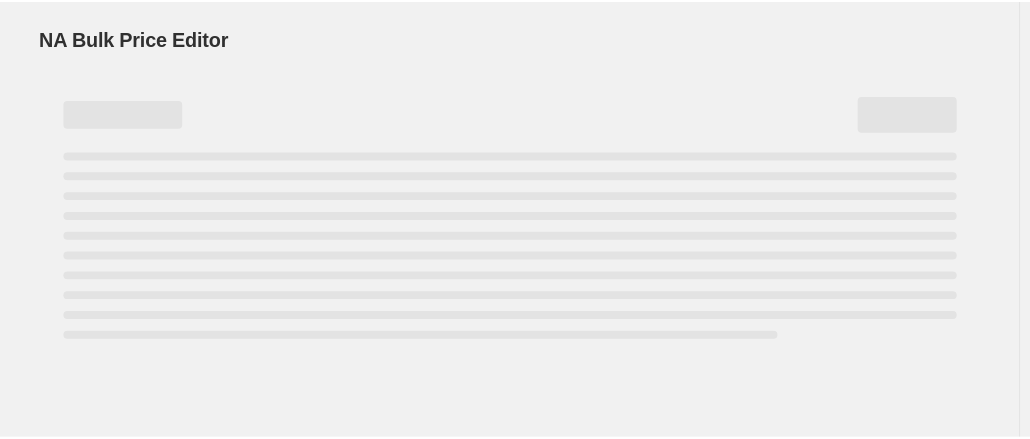scroll, scrollTop: 0, scrollLeft: 0, axis: both 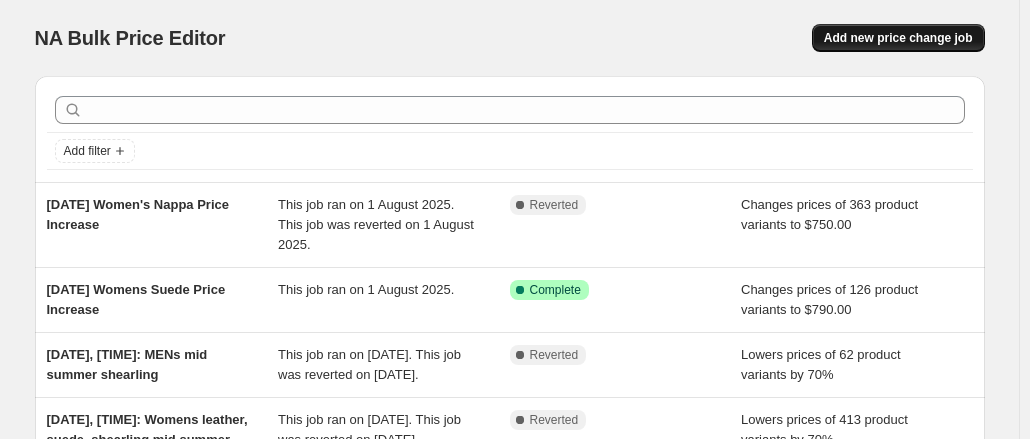click on "Add new price change job" at bounding box center [898, 38] 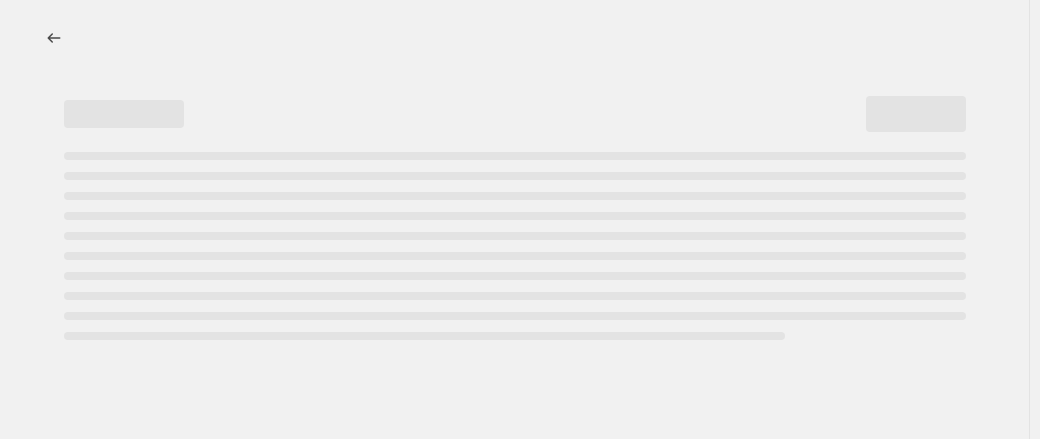 select on "percentage" 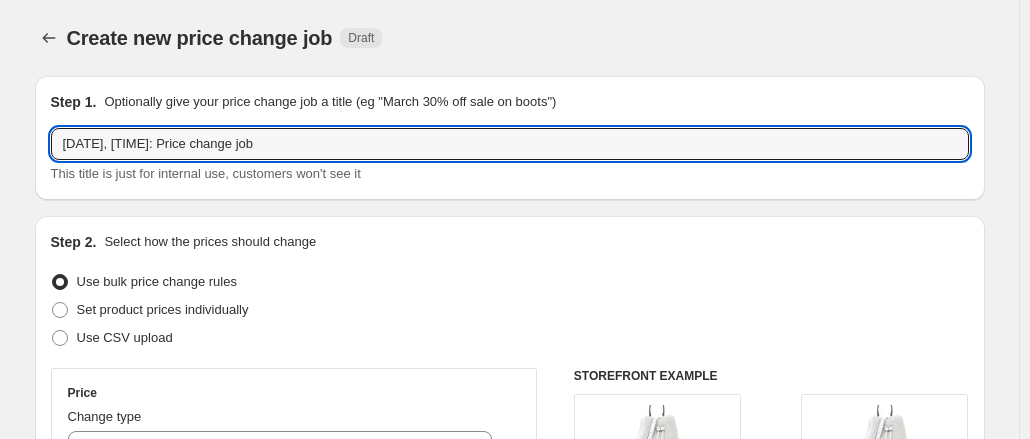 drag, startPoint x: 134, startPoint y: 149, endPoint x: 522, endPoint y: 167, distance: 388.4173 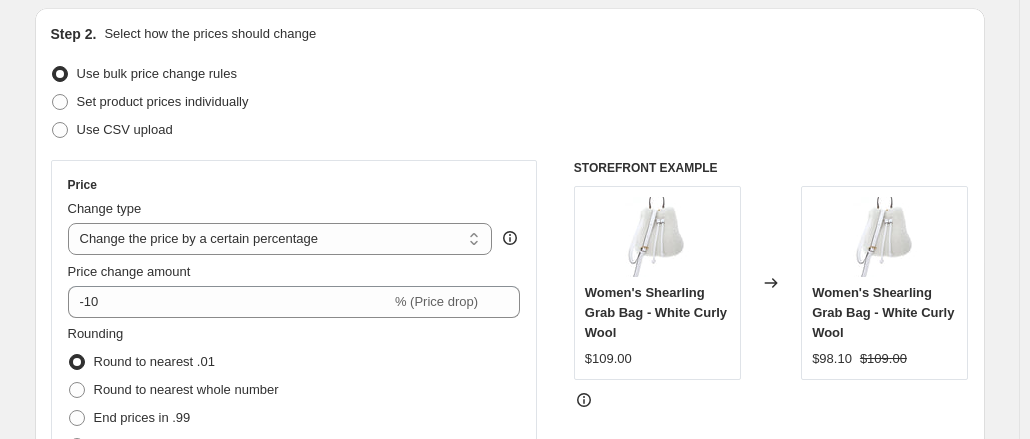 scroll, scrollTop: 217, scrollLeft: 0, axis: vertical 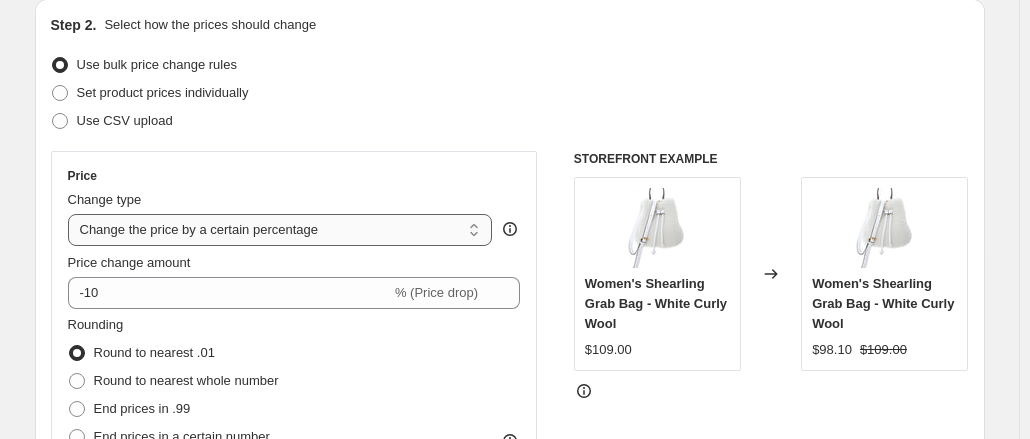 type on "[DATE] Women's Nappa price increase" 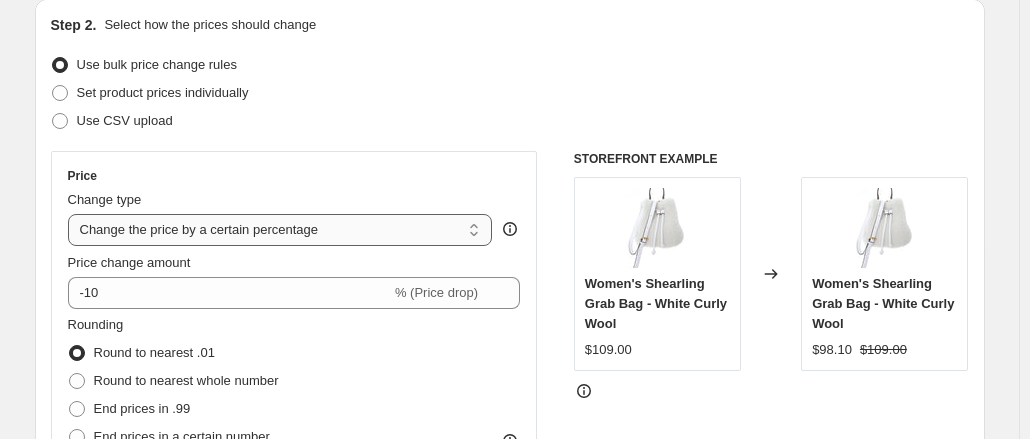 select on "to" 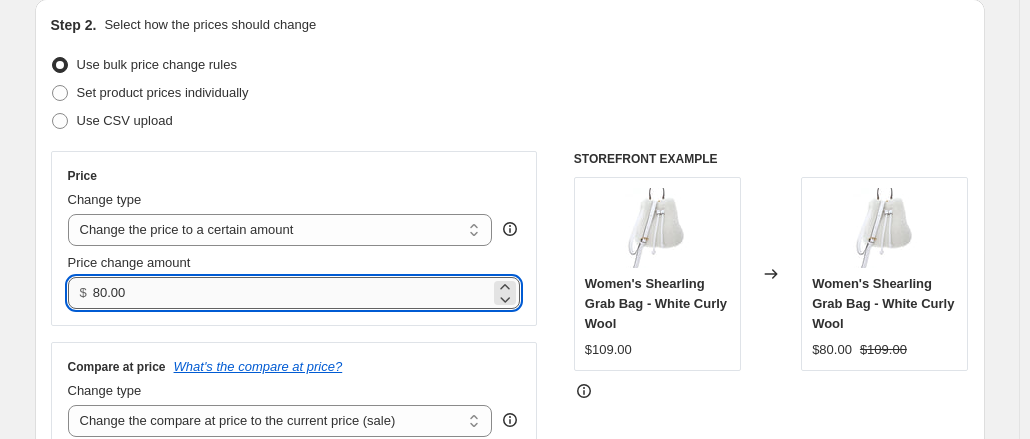 click on "80.00" at bounding box center [291, 293] 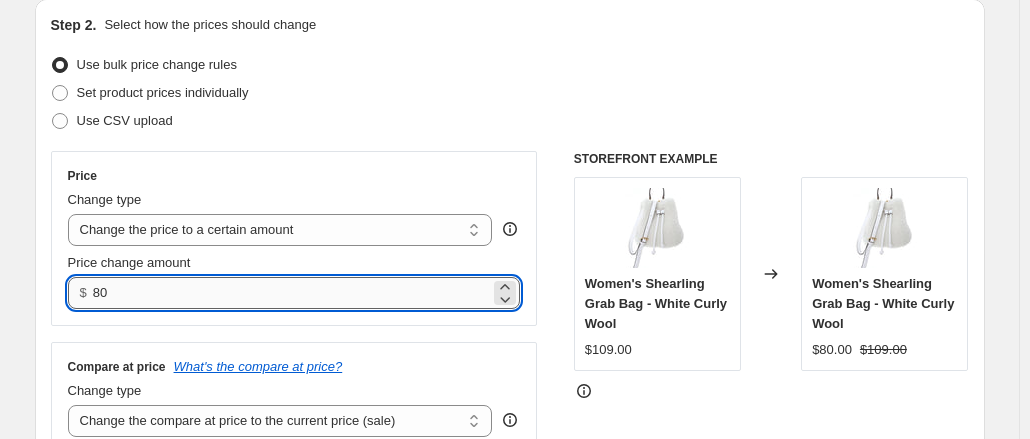 type on "8" 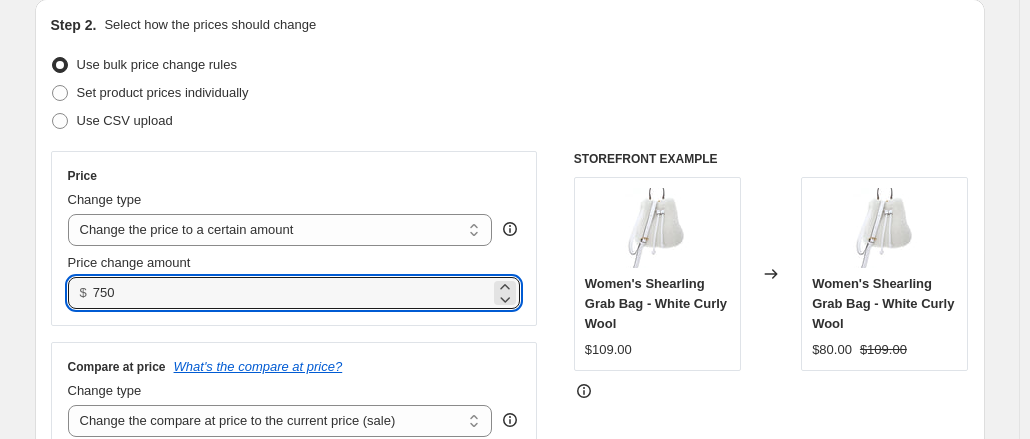 type on "750.00" 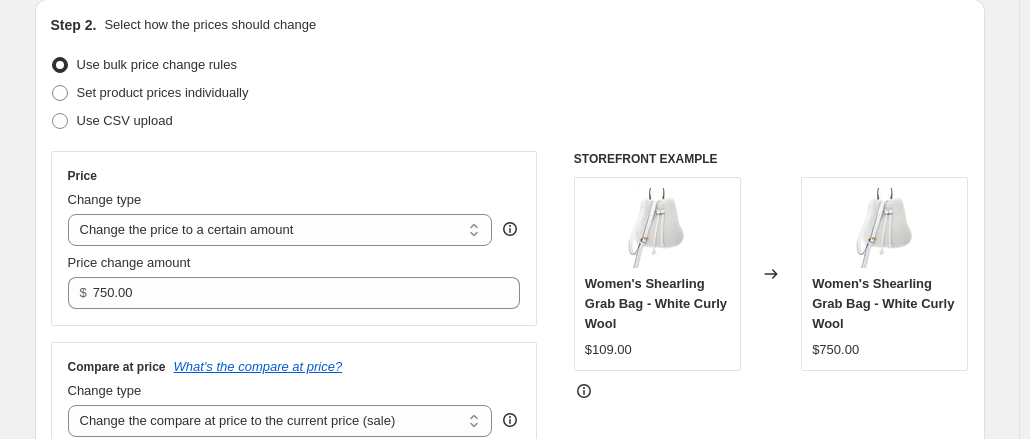 click on "Change type" at bounding box center [280, 200] 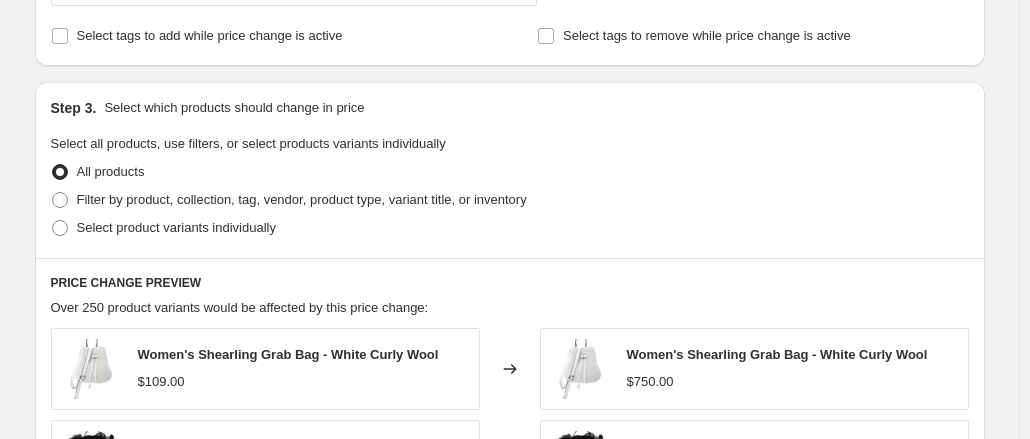 scroll, scrollTop: 670, scrollLeft: 0, axis: vertical 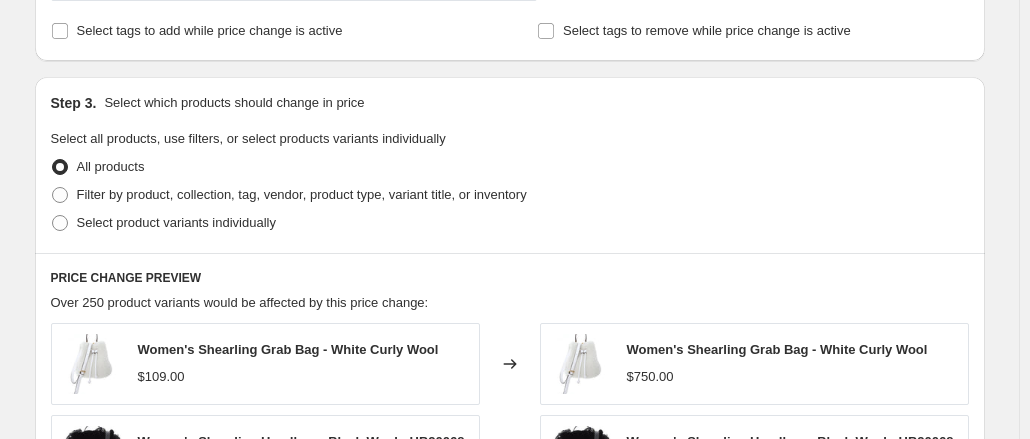 click on "Filter by product, collection, tag, vendor, product type, variant title, or inventory" at bounding box center [302, 194] 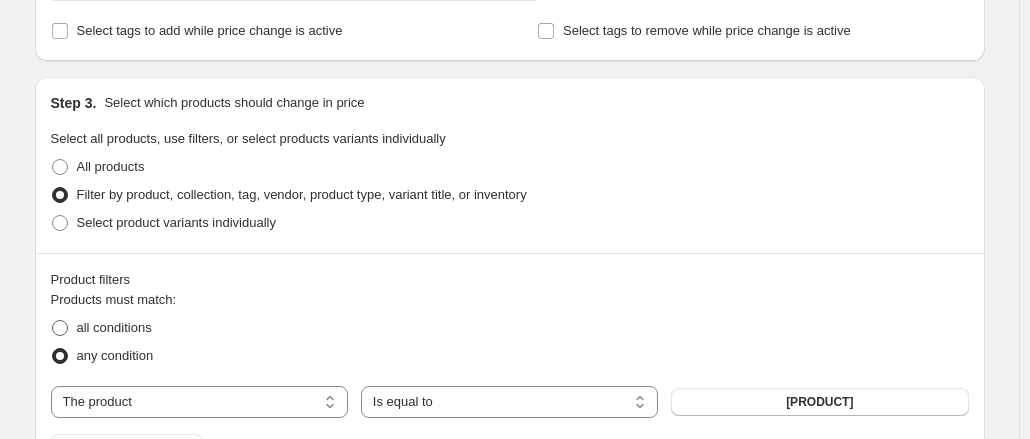 click on "all conditions" at bounding box center [114, 327] 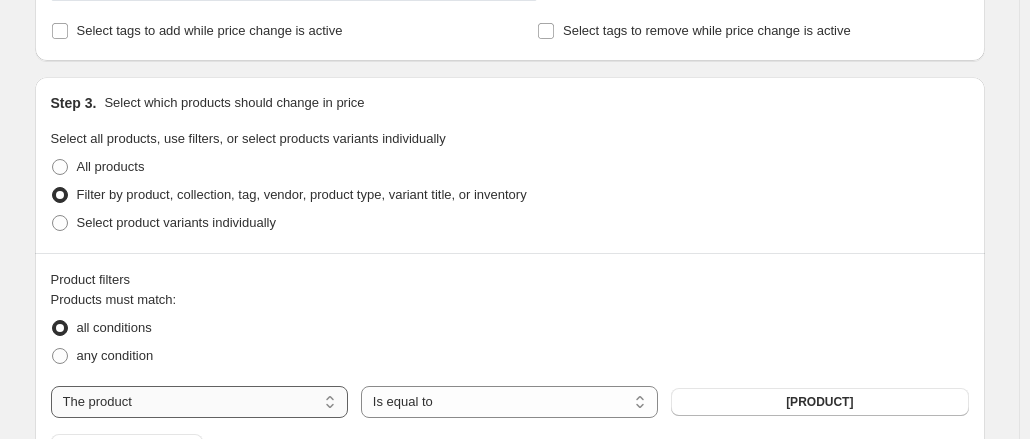 click on "The product The product's collection The product's tag The product's vendor The product's type The product's status The variant's title Inventory quantity" at bounding box center (199, 402) 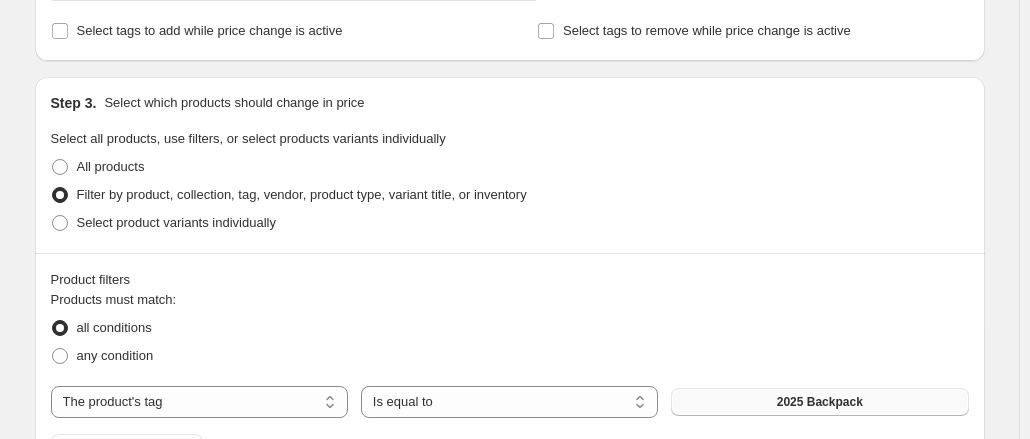 click on "2025 Backpack" at bounding box center (820, 402) 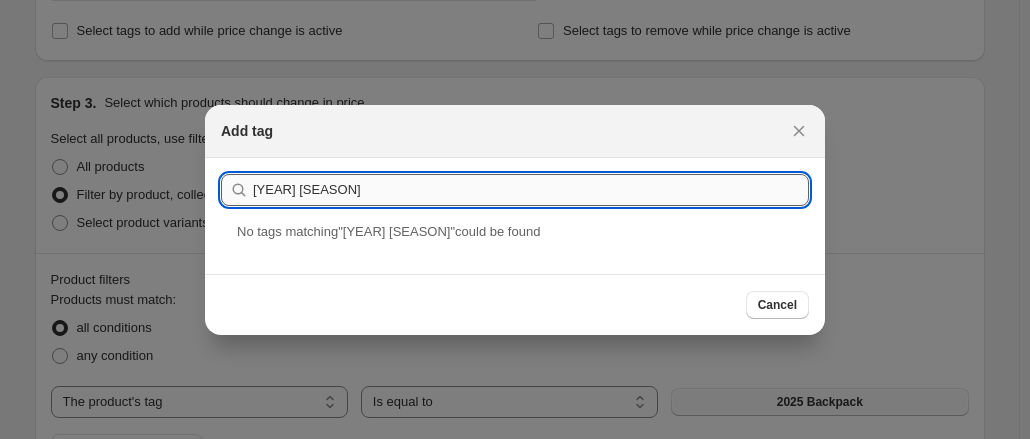 drag, startPoint x: 318, startPoint y: 189, endPoint x: 408, endPoint y: 175, distance: 91.08238 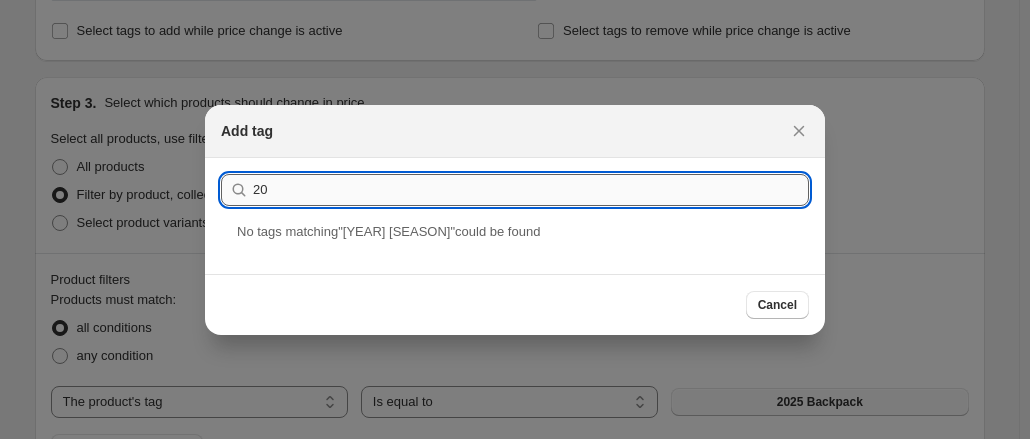 type on "2" 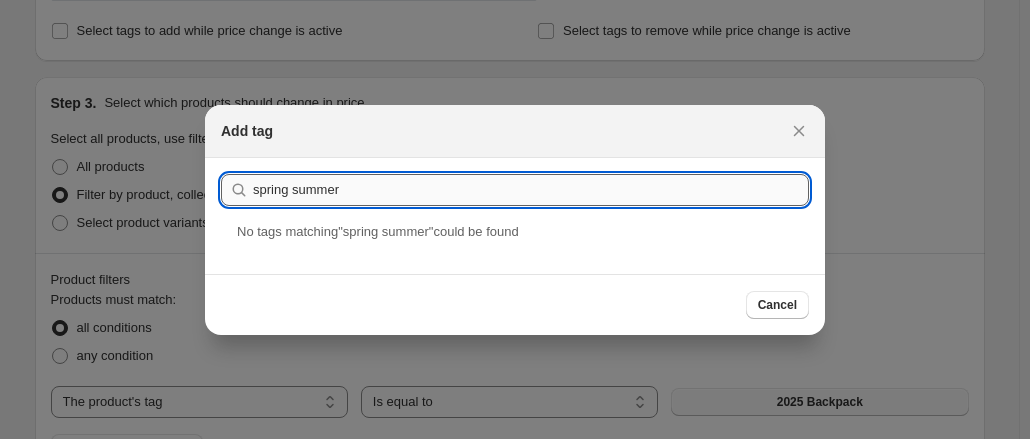 drag, startPoint x: 288, startPoint y: 195, endPoint x: 414, endPoint y: 198, distance: 126.035706 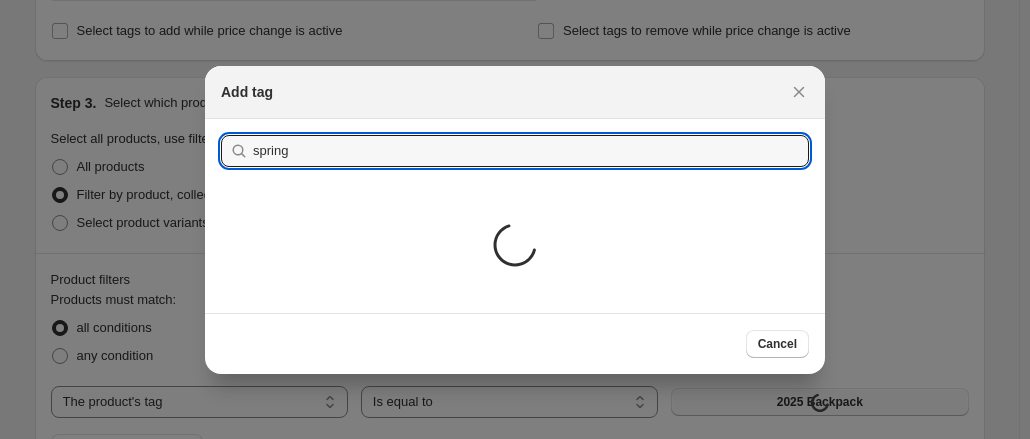 type on "spring" 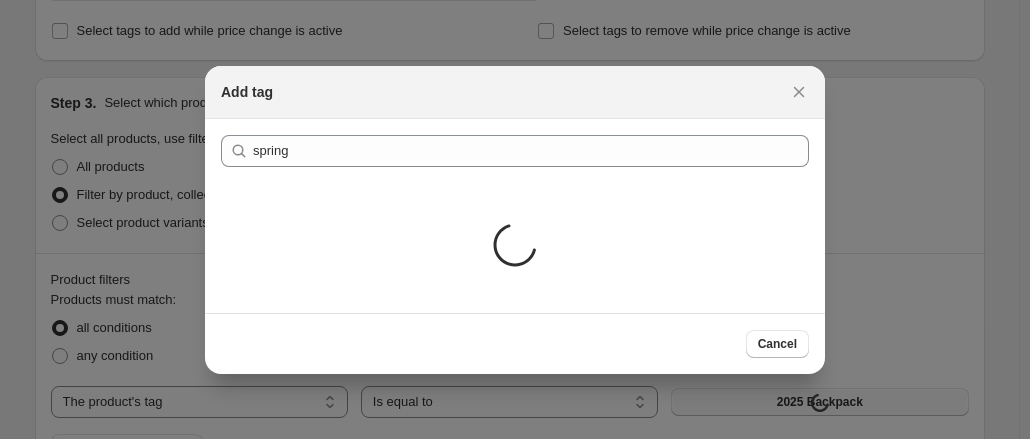 click on "Loading..." at bounding box center (515, 248) 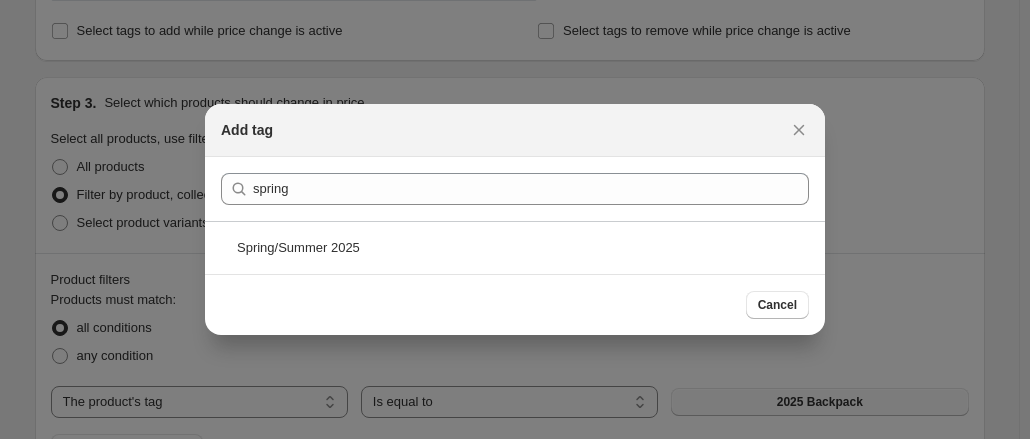 click on "Spring/Summer 2025" at bounding box center (515, 247) 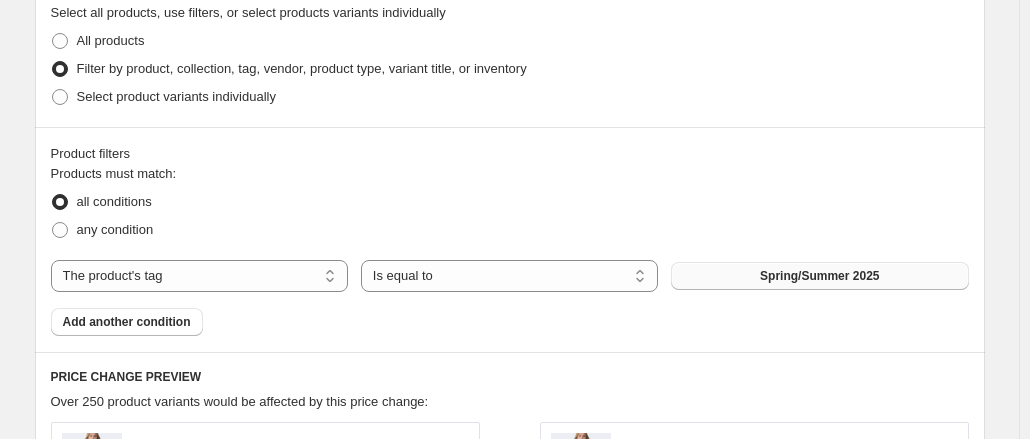 scroll, scrollTop: 822, scrollLeft: 0, axis: vertical 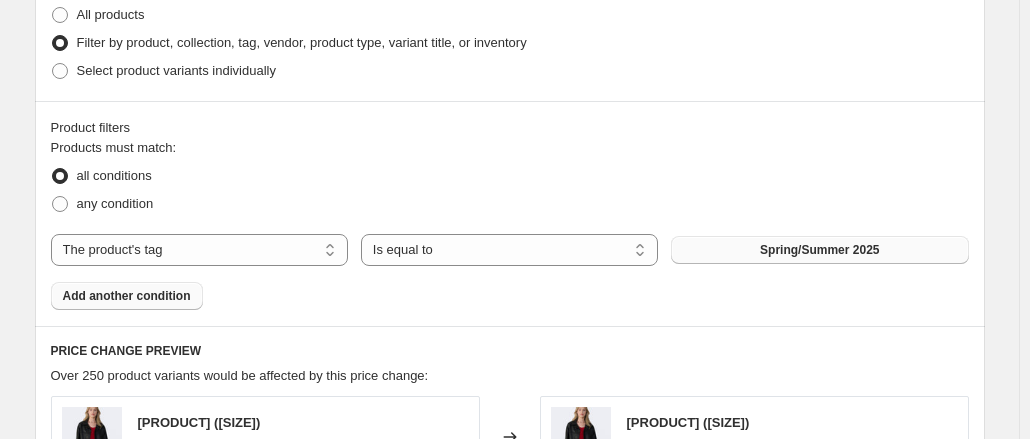 click on "Add another condition" at bounding box center (127, 296) 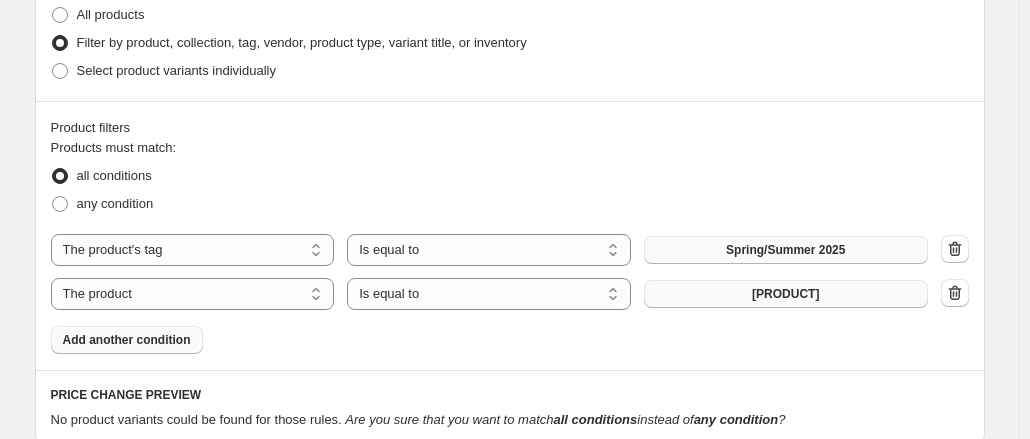click on "[PRODUCT]" at bounding box center (786, 294) 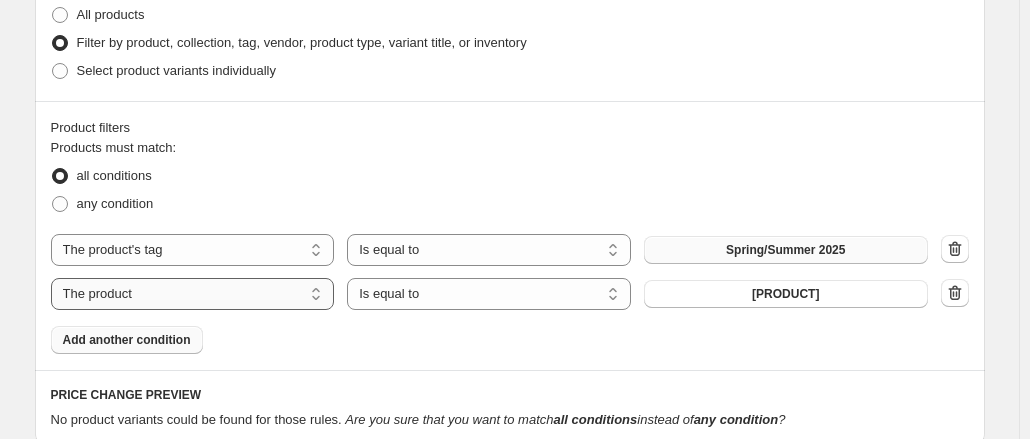 click on "The product The product's collection The product's tag The product's vendor The product's type The product's status The variant's title Inventory quantity" at bounding box center (193, 294) 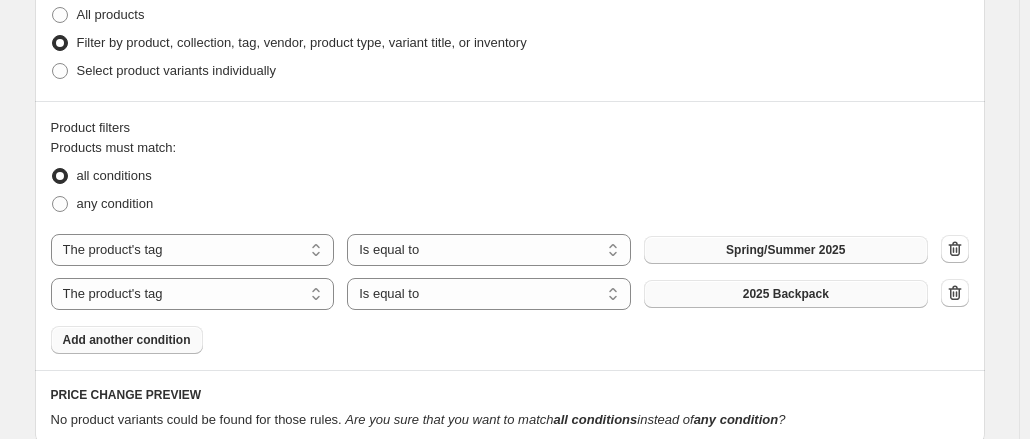 click on "2025 Backpack" at bounding box center (786, 294) 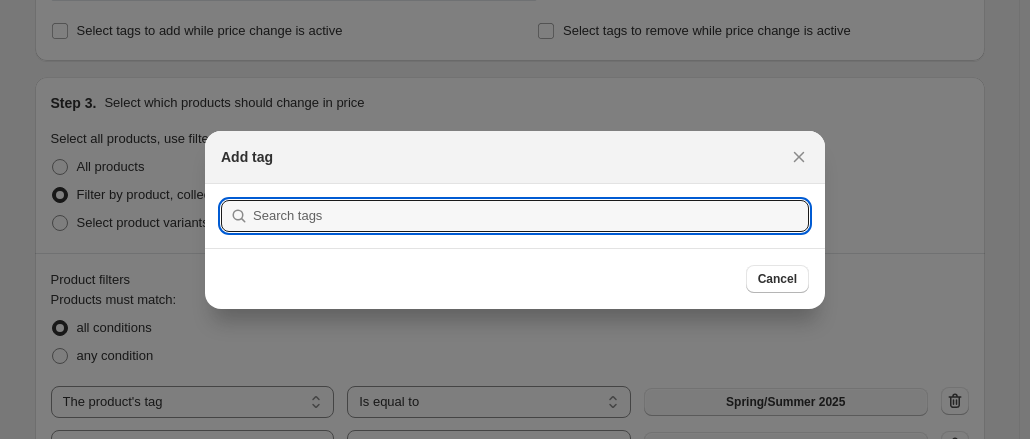 scroll, scrollTop: 0, scrollLeft: 0, axis: both 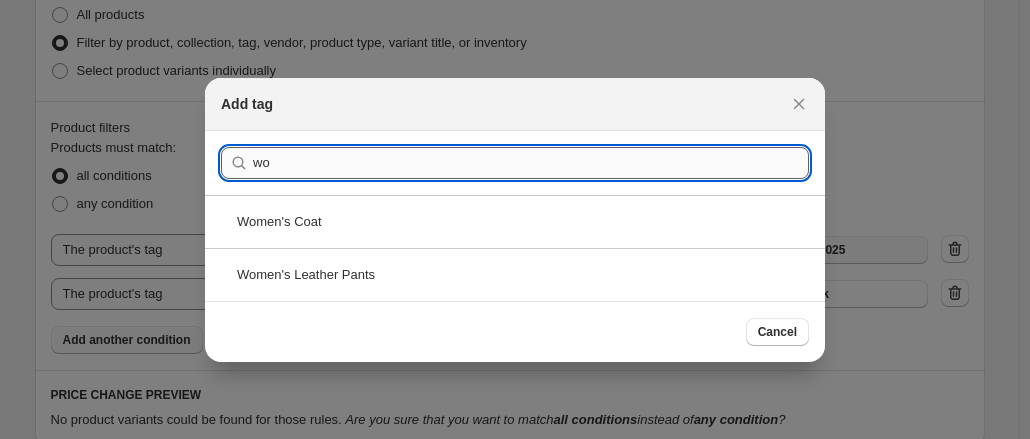 type on "w" 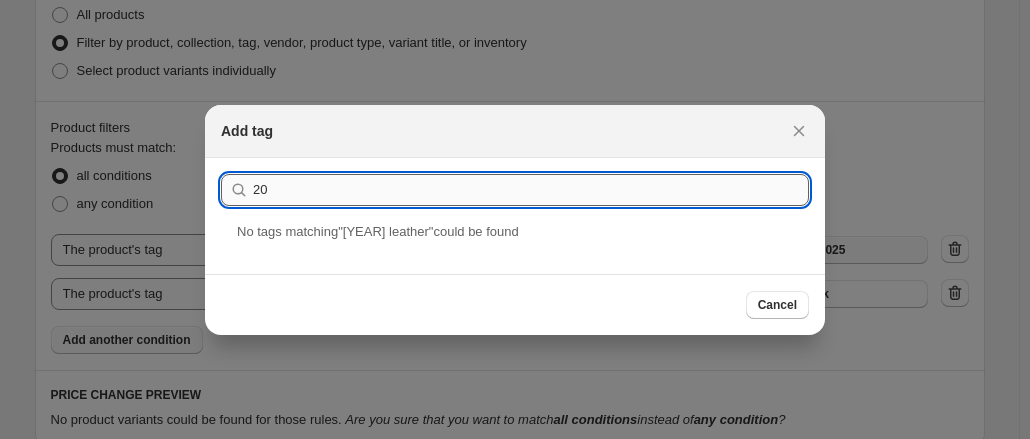type on "2" 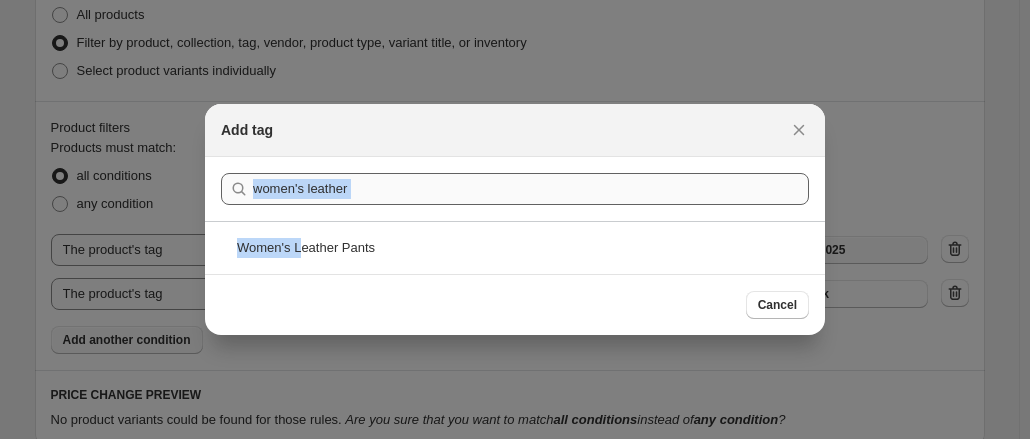 drag, startPoint x: 299, startPoint y: 253, endPoint x: 662, endPoint y: 183, distance: 369.6877 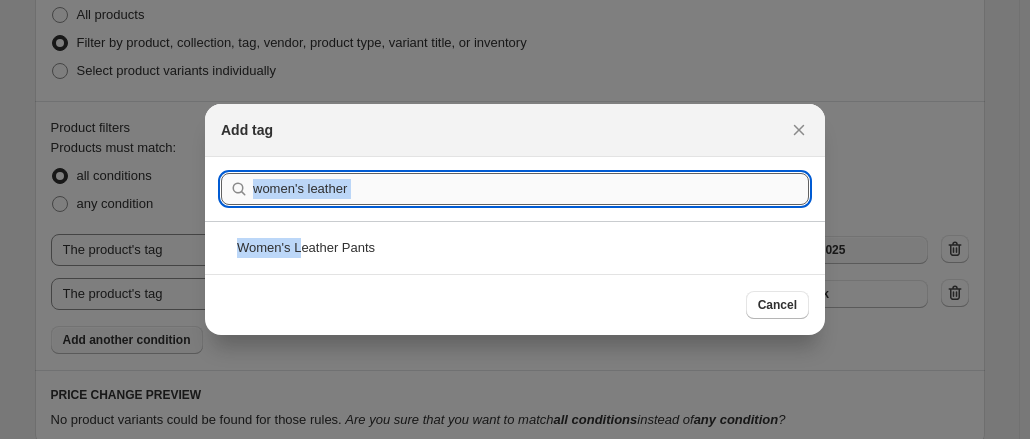click on "women's leather" at bounding box center [531, 189] 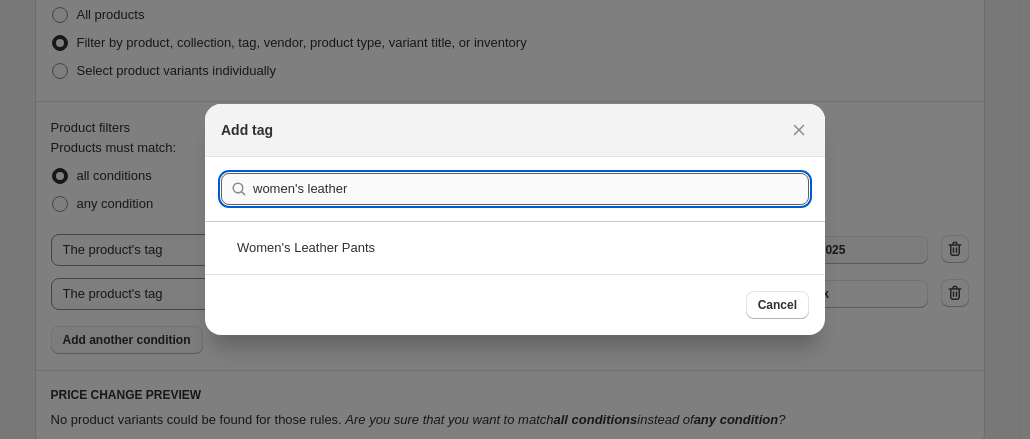 click on "women's leather" at bounding box center (531, 189) 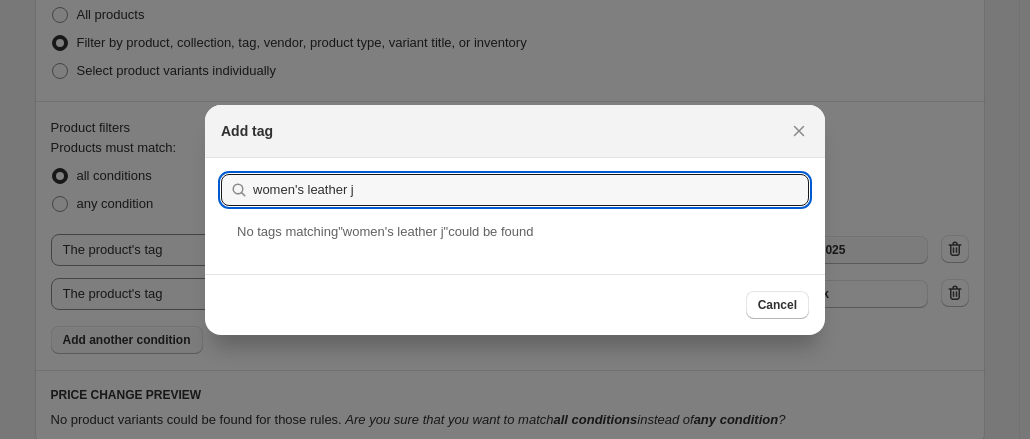 type on "women's leather j" 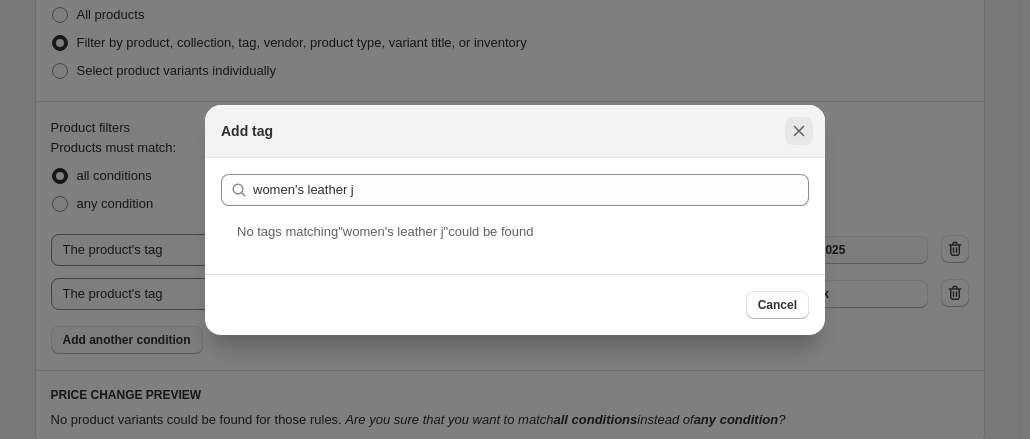 click 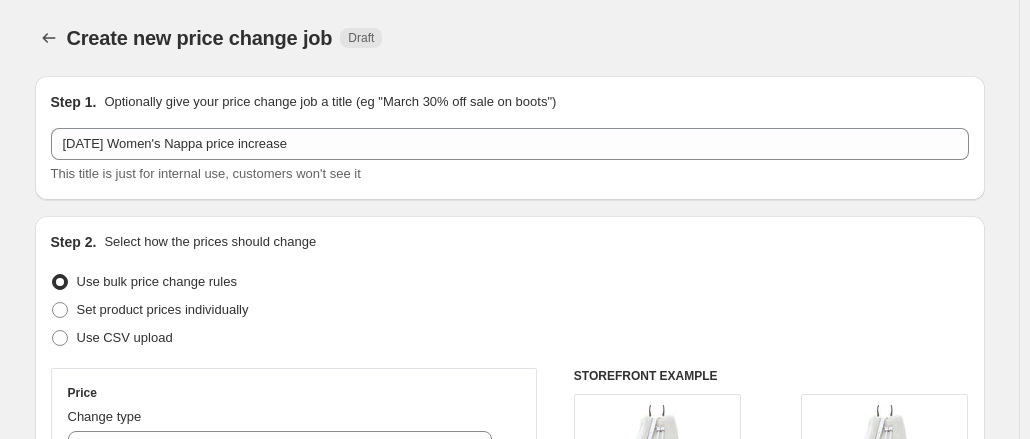 scroll, scrollTop: 822, scrollLeft: 0, axis: vertical 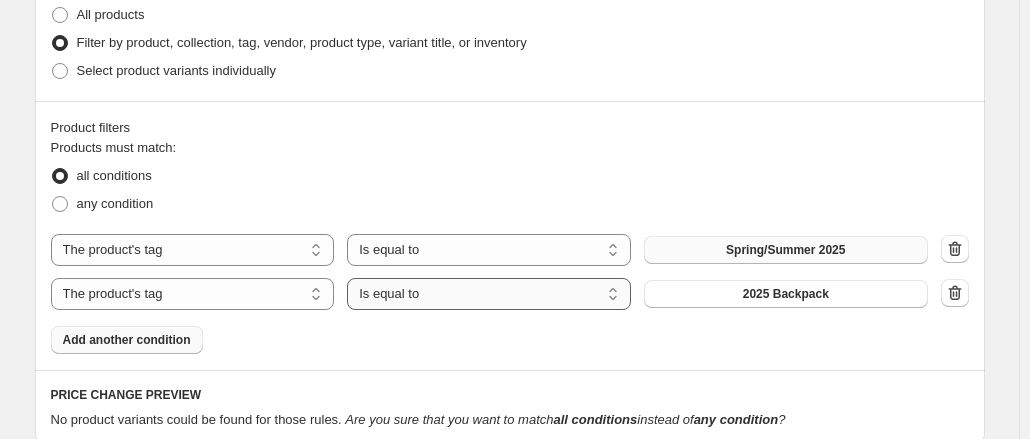 click on "Is equal to Is not equal to" at bounding box center (489, 294) 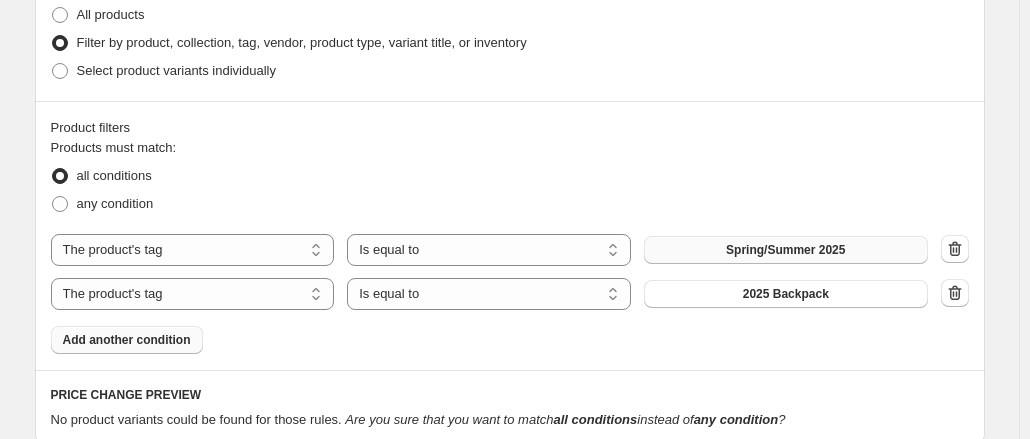 click on "Products must match: all conditions any condition The product The product's collection The product's tag The product's vendor The product's type The product's status The variant's title Inventory quantity The product's tag Is equal to Is not equal to Is equal to Spring/Summer [YEAR] The product The product's collection The product's tag The product's vendor The product's type The product's status The variant's title Inventory quantity The product's tag Is equal to Is not equal to Is equal to [YEAR] Backpack Add another condition" at bounding box center (510, 246) 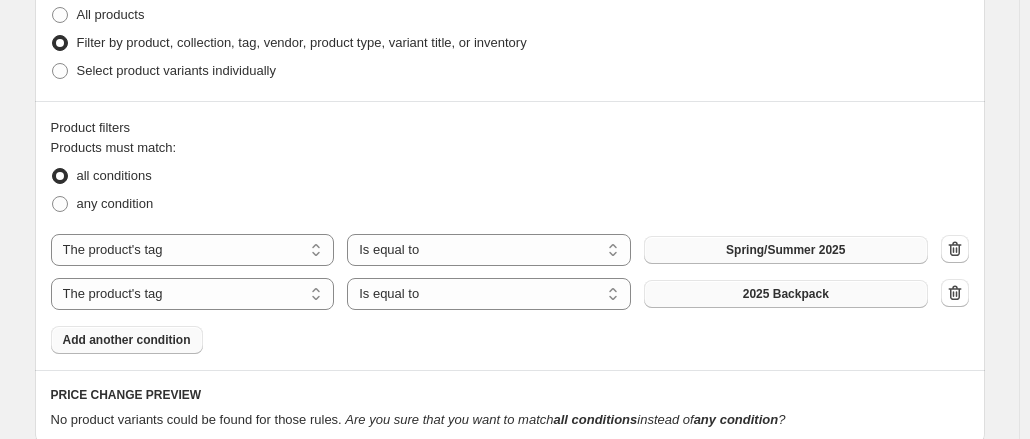 click on "2025 Backpack" at bounding box center (786, 294) 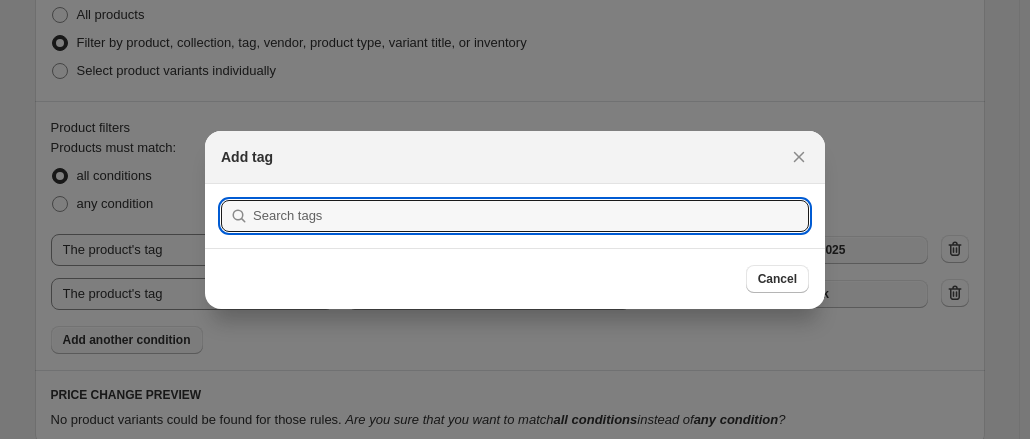 scroll, scrollTop: 0, scrollLeft: 0, axis: both 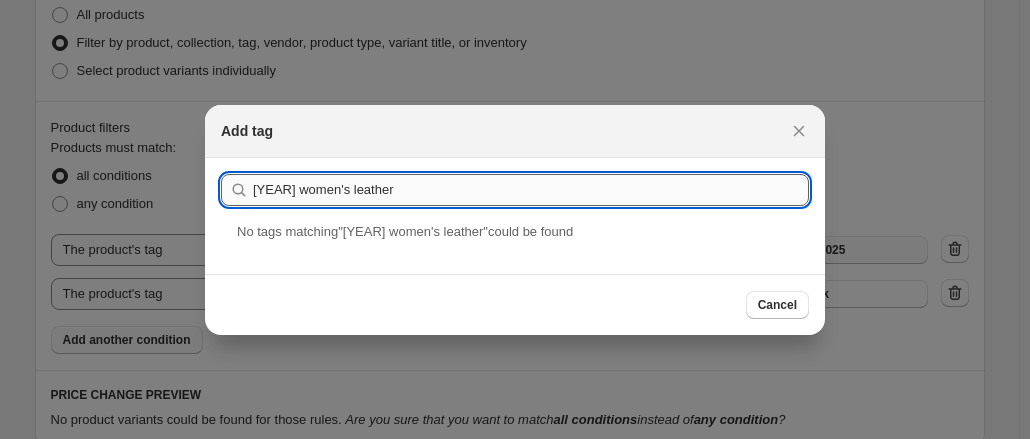 click on "[YEAR] women's leather" at bounding box center (531, 190) 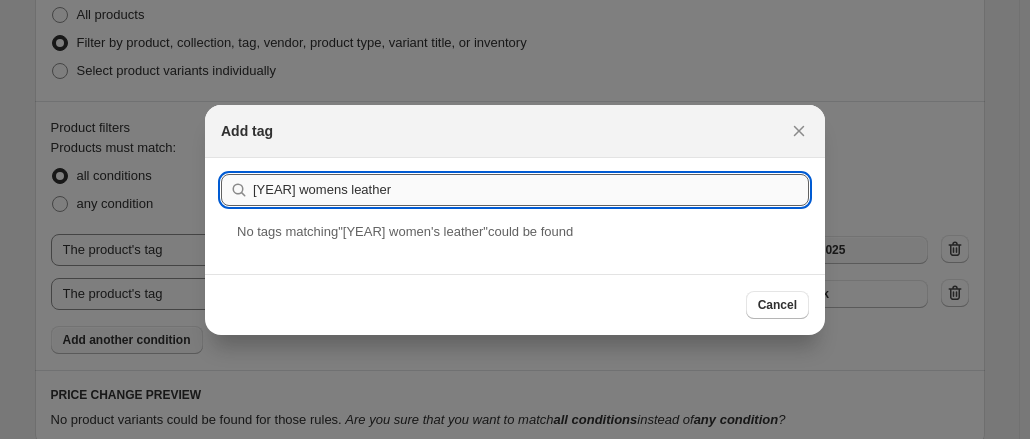 click on "[YEAR] womens leather" at bounding box center [531, 190] 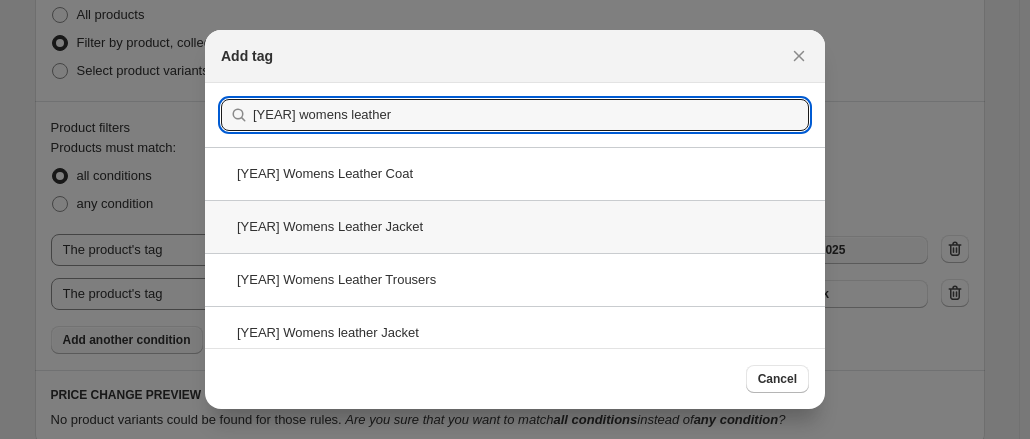 type on "[YEAR] womens leather" 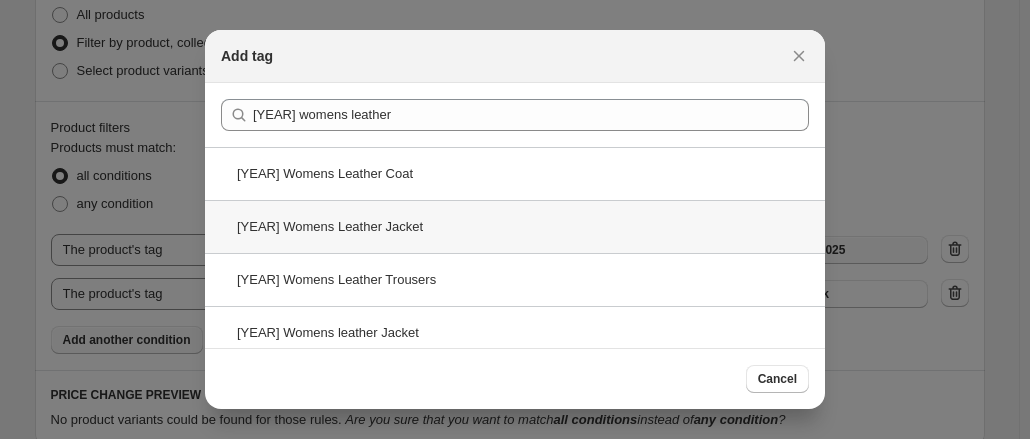 click on "[YEAR] Womens Leather Jacket" at bounding box center (515, 226) 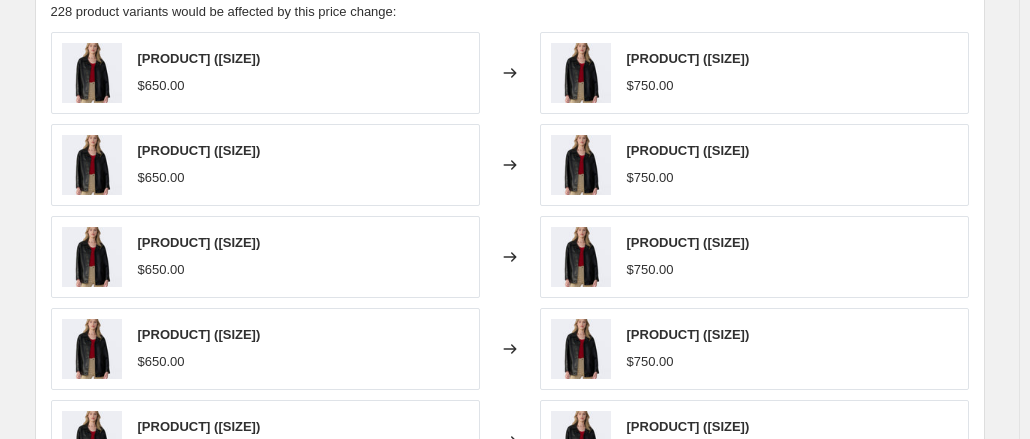 scroll, scrollTop: 1399, scrollLeft: 0, axis: vertical 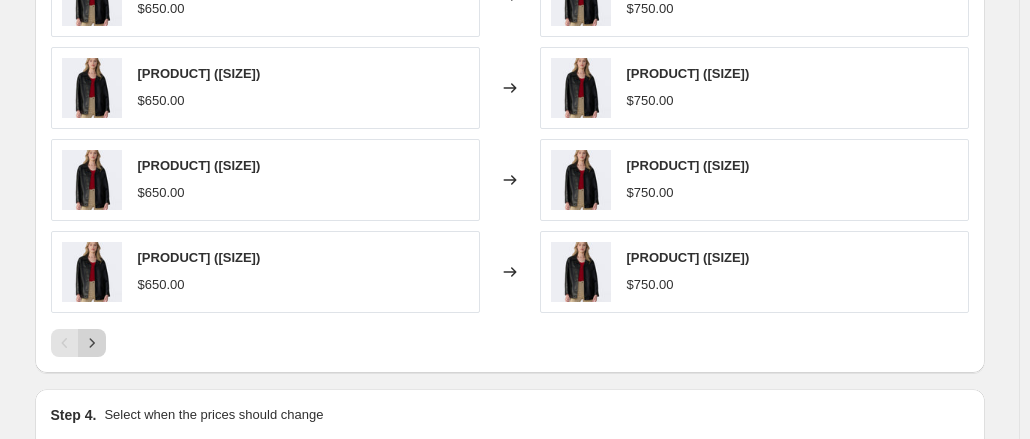 click 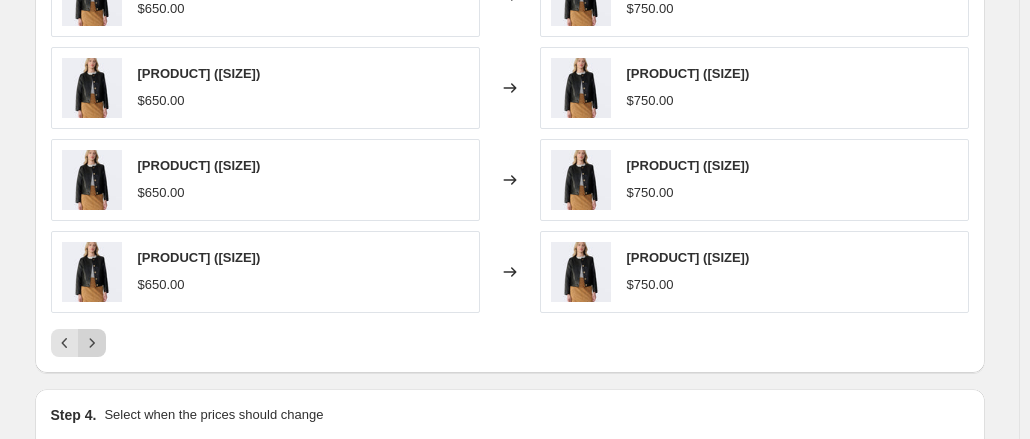 click 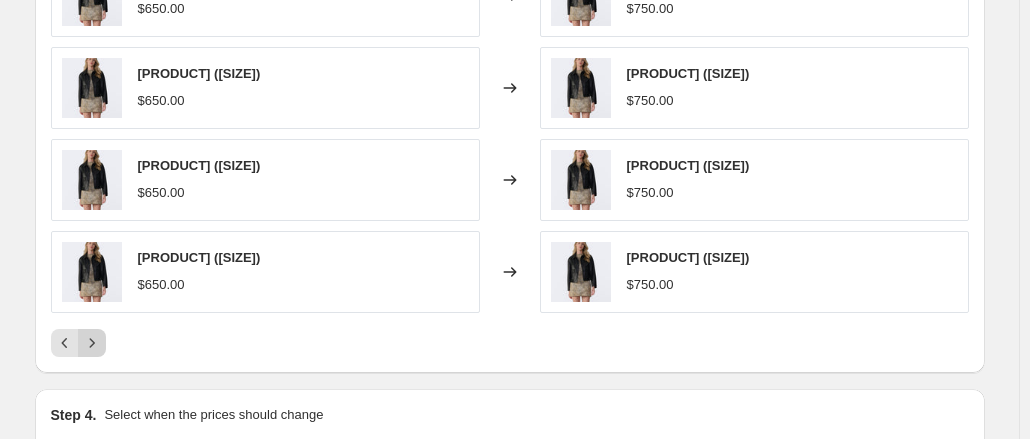 click 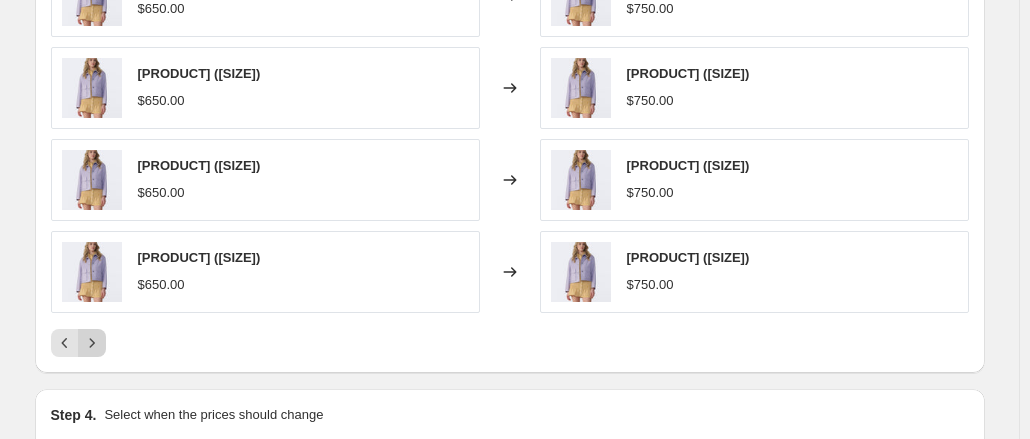 click 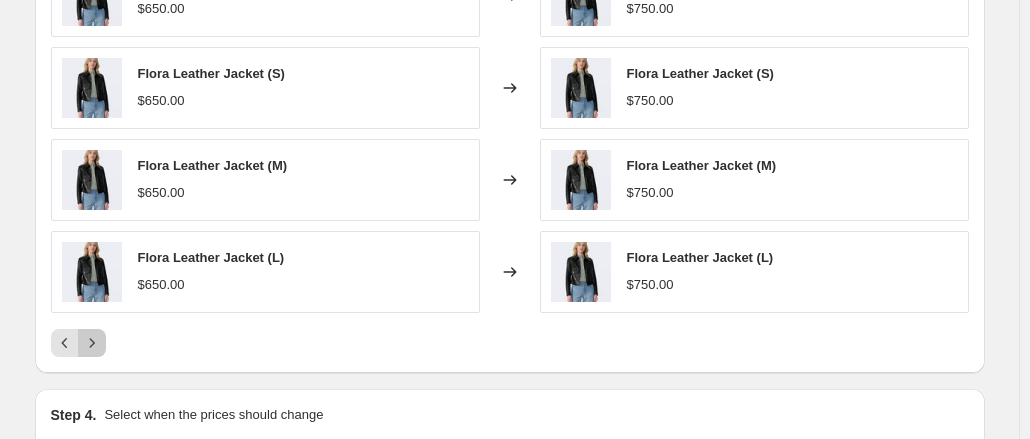 click at bounding box center [92, 343] 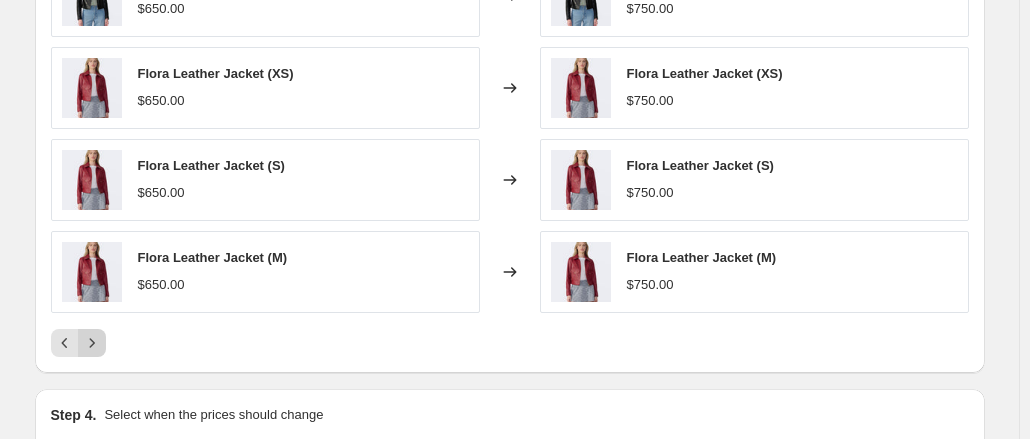 click at bounding box center [92, 343] 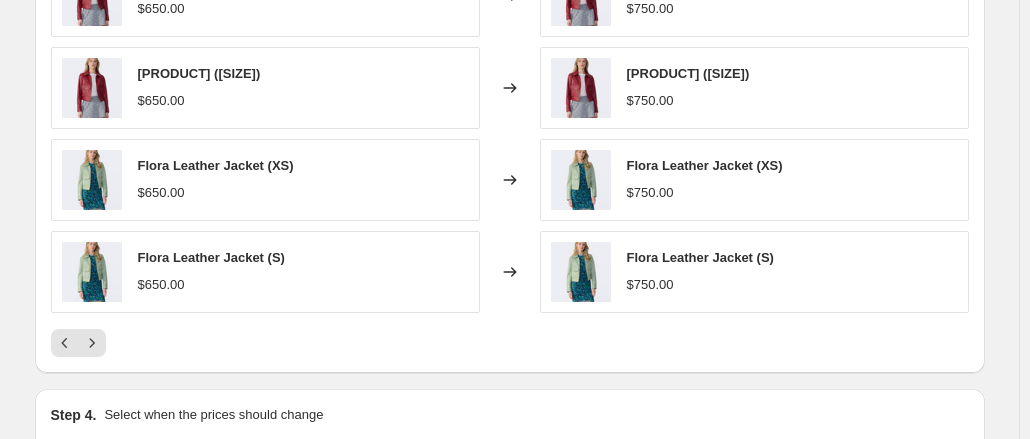 click at bounding box center [510, 343] 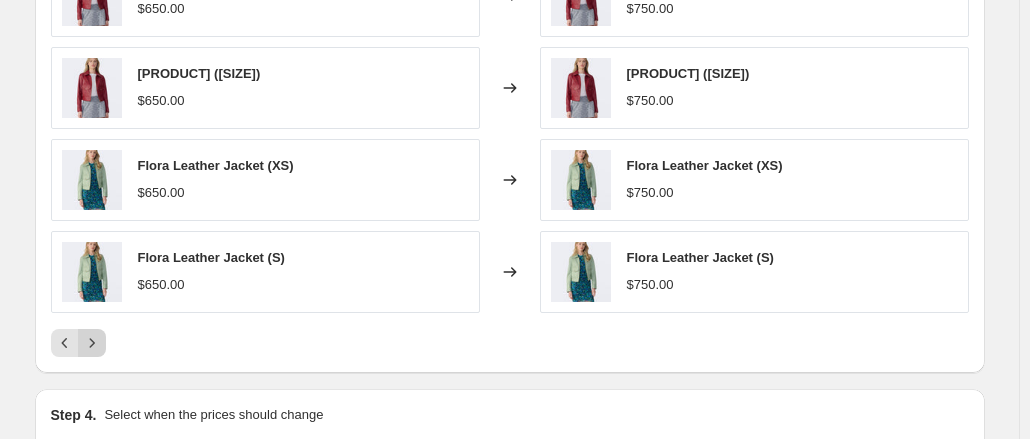 click 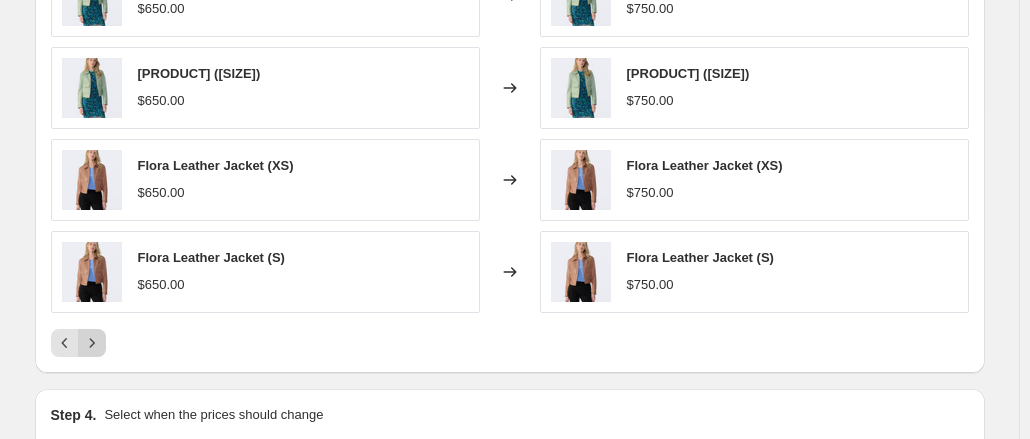 click 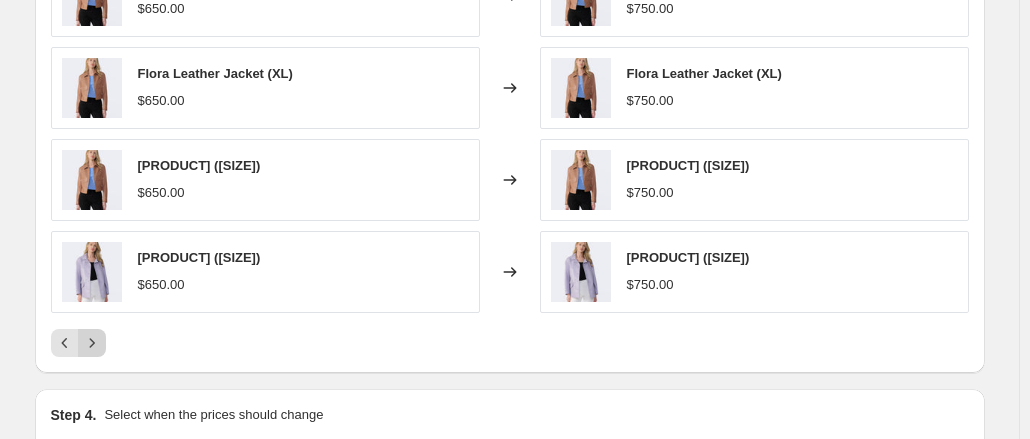 click 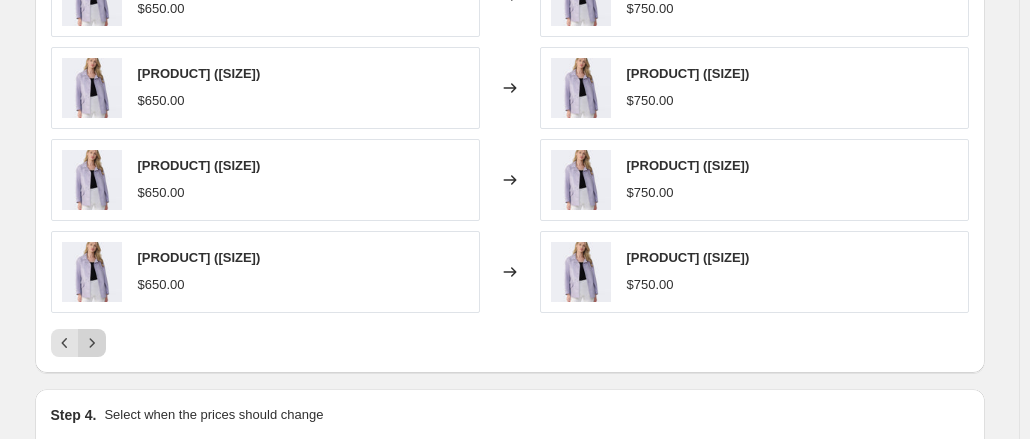 click 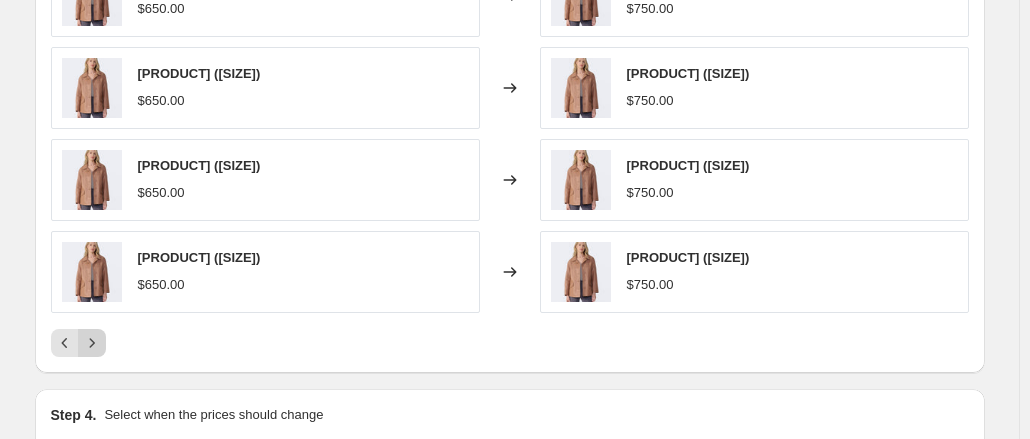 click 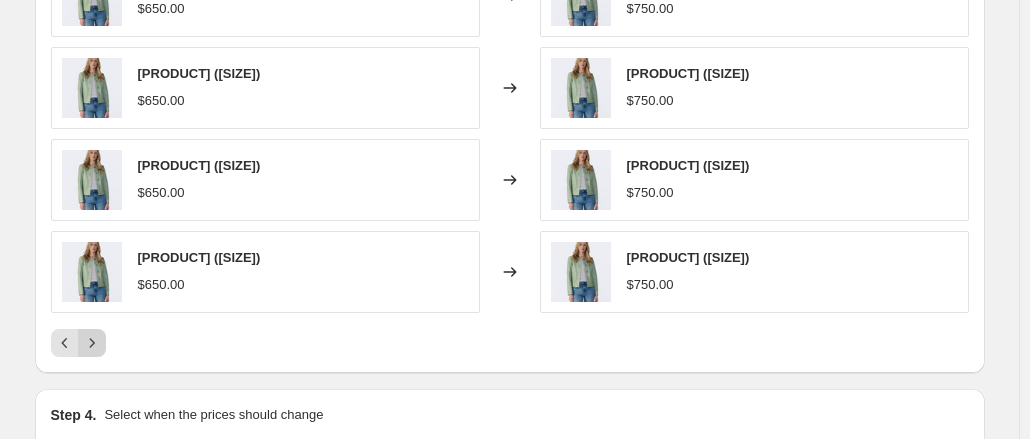 click at bounding box center (92, 343) 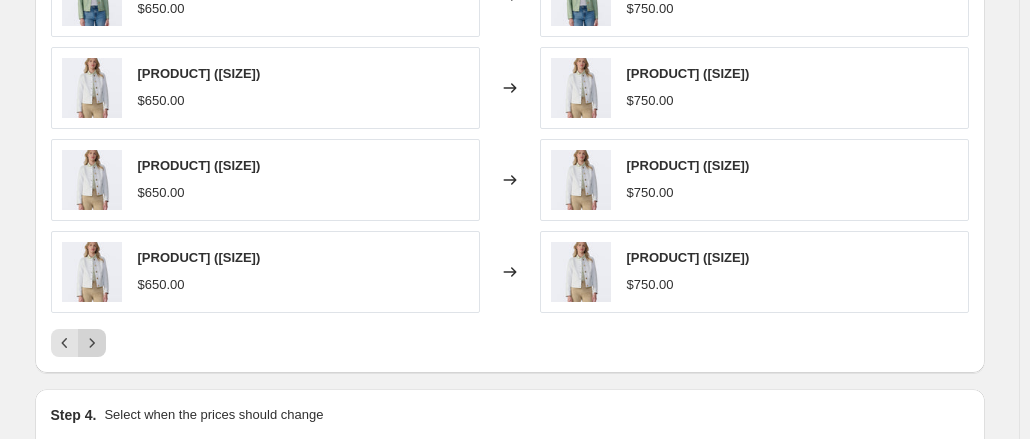 click 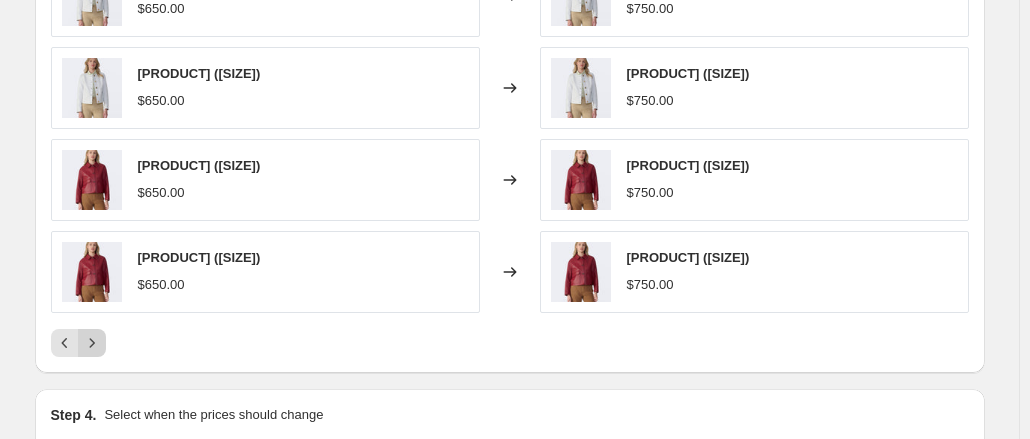 click 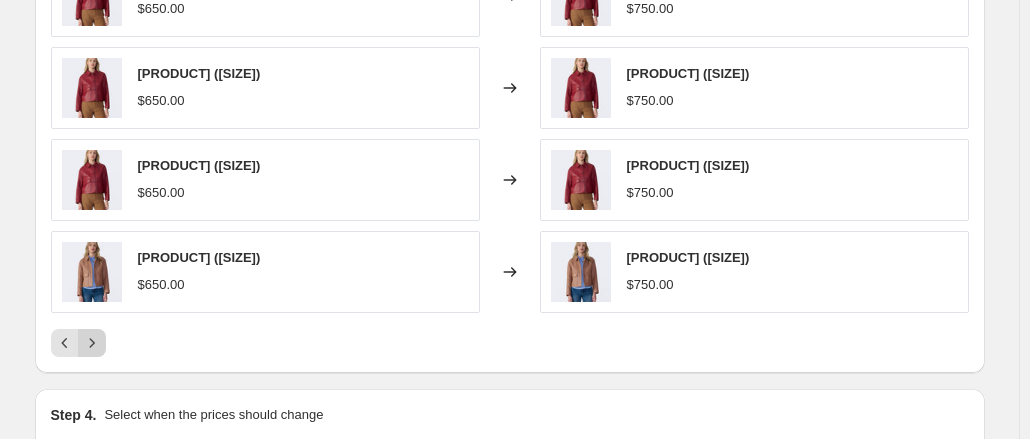 click 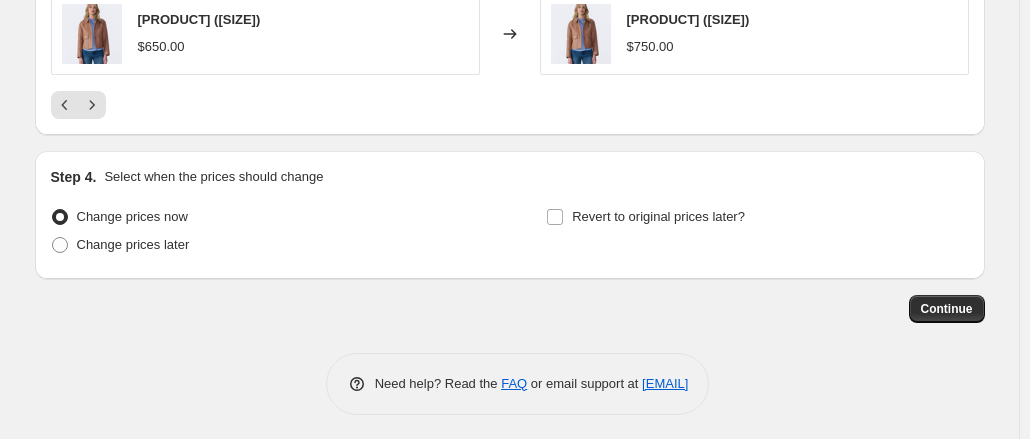 scroll, scrollTop: 1636, scrollLeft: 0, axis: vertical 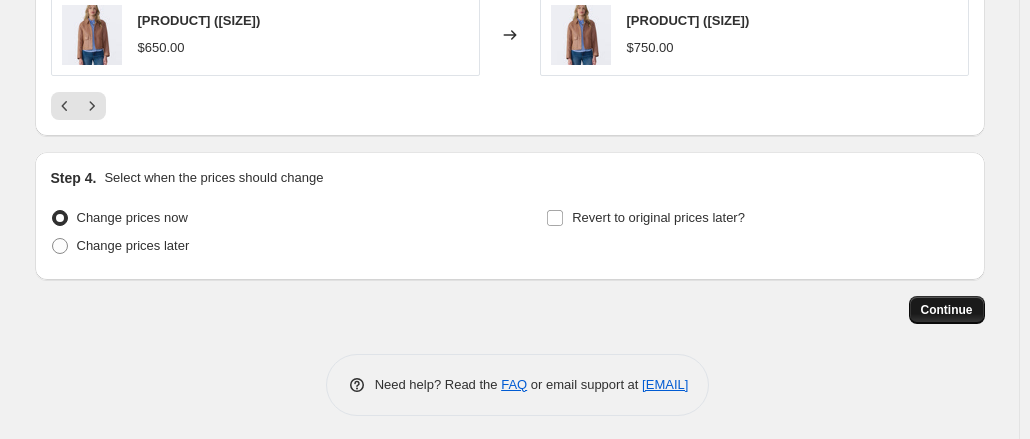 click on "Continue" at bounding box center (947, 310) 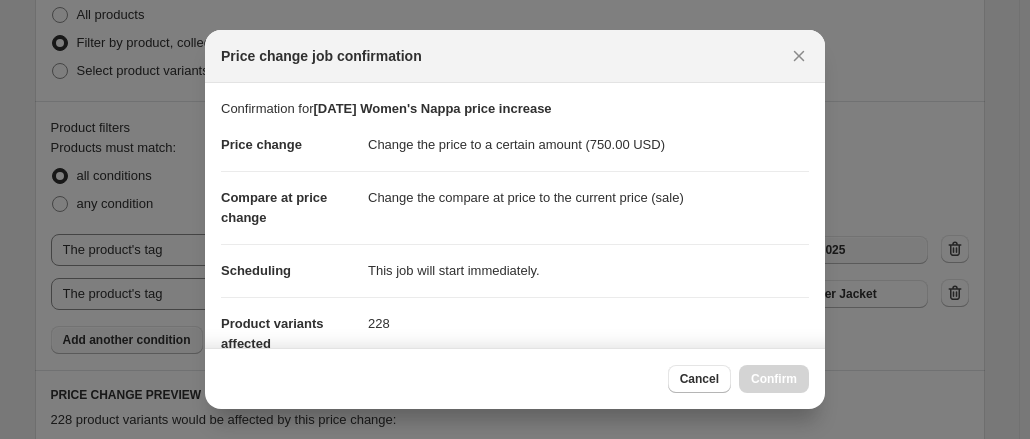 scroll, scrollTop: 1636, scrollLeft: 0, axis: vertical 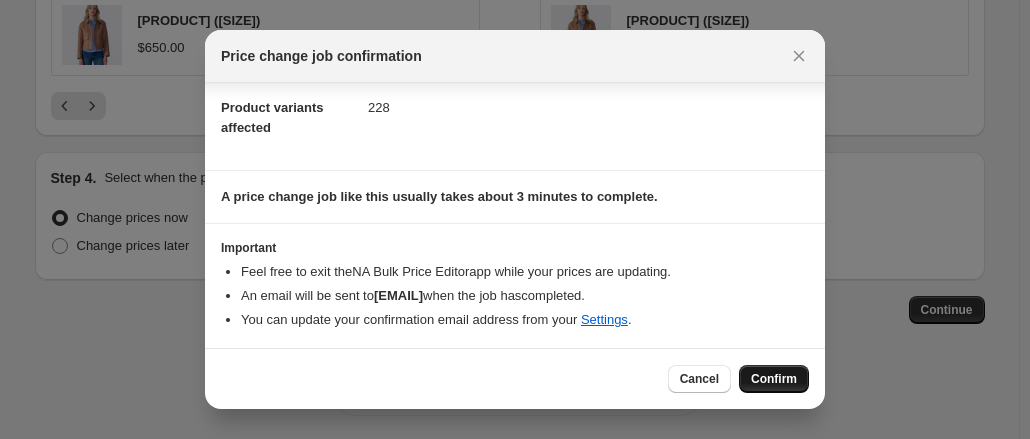 click on "Confirm" at bounding box center [774, 379] 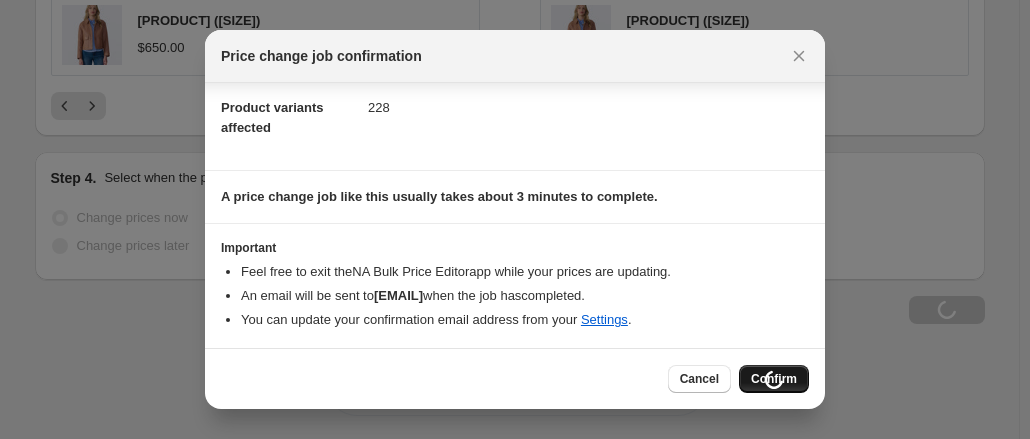scroll, scrollTop: 1704, scrollLeft: 0, axis: vertical 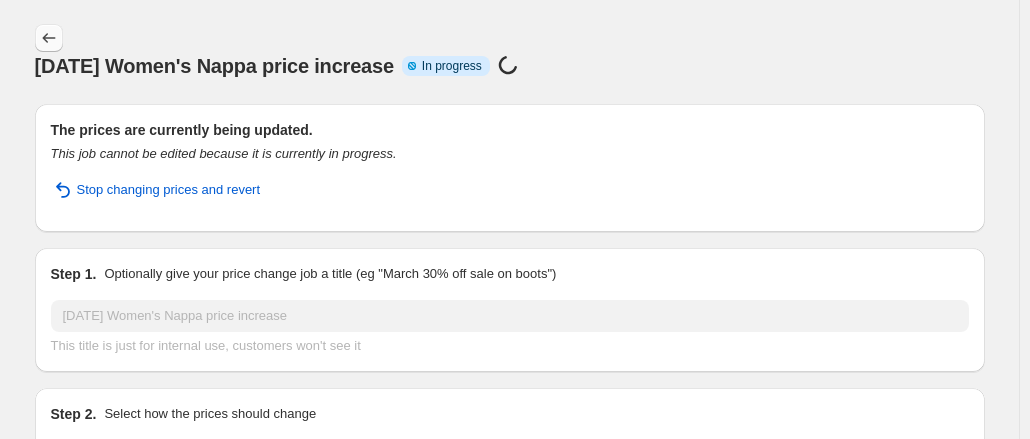 click 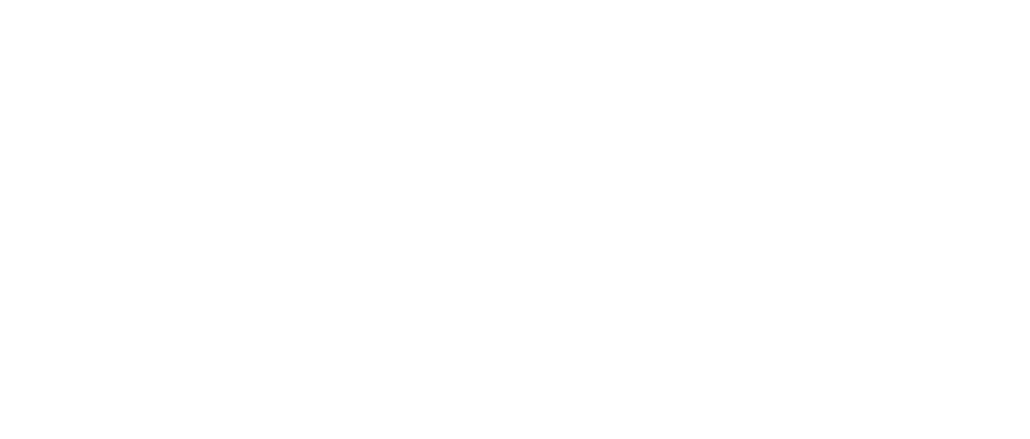 scroll, scrollTop: 0, scrollLeft: 0, axis: both 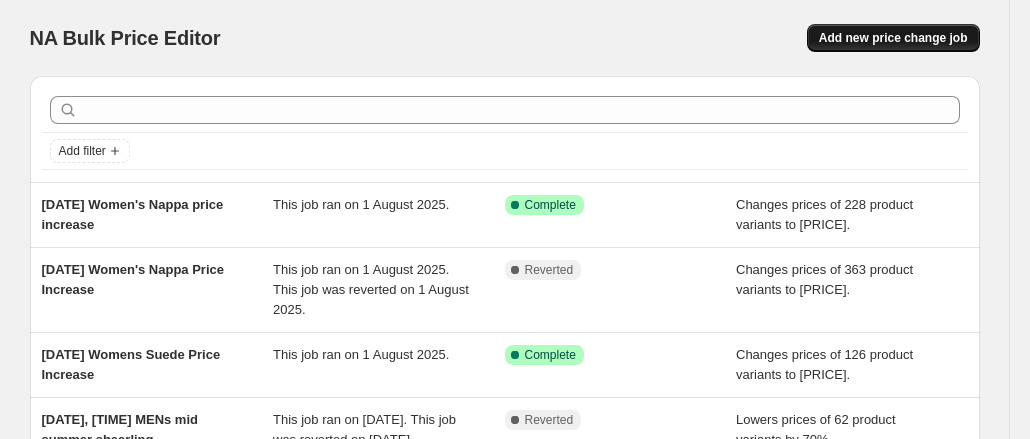 click on "Add new price change job" at bounding box center (893, 38) 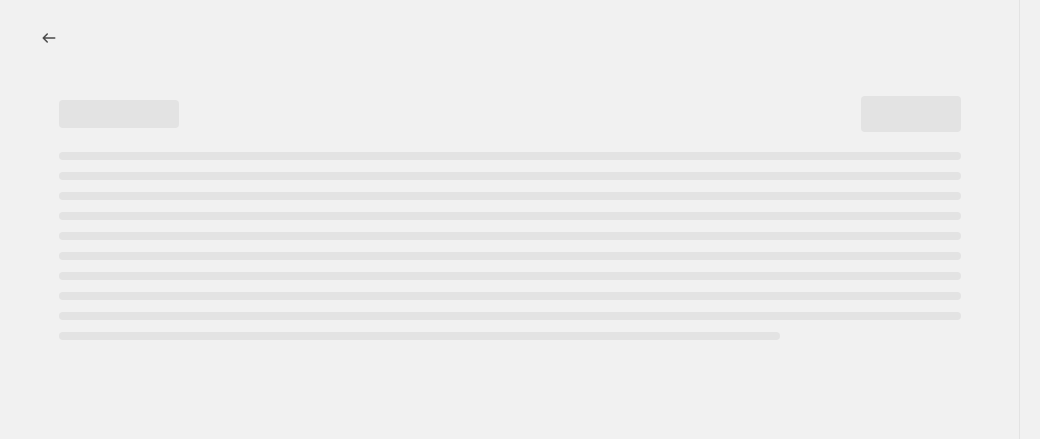select on "percentage" 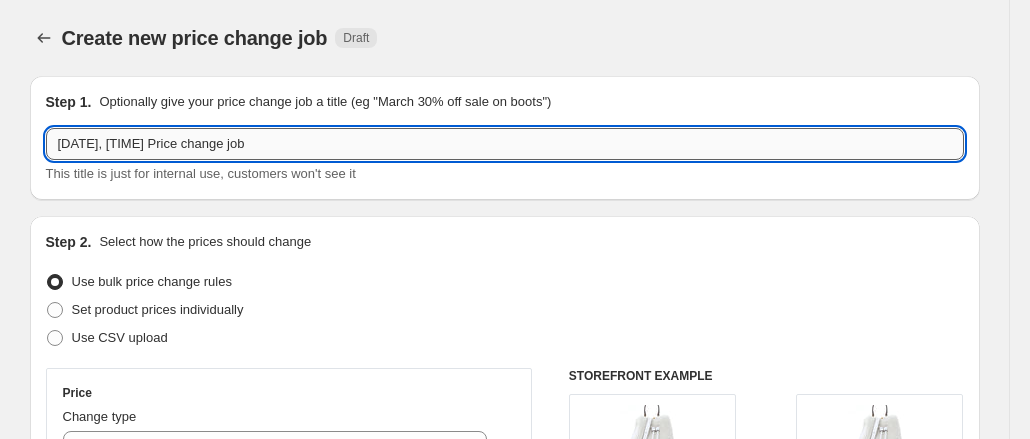 drag, startPoint x: 126, startPoint y: 135, endPoint x: 452, endPoint y: 159, distance: 326.88223 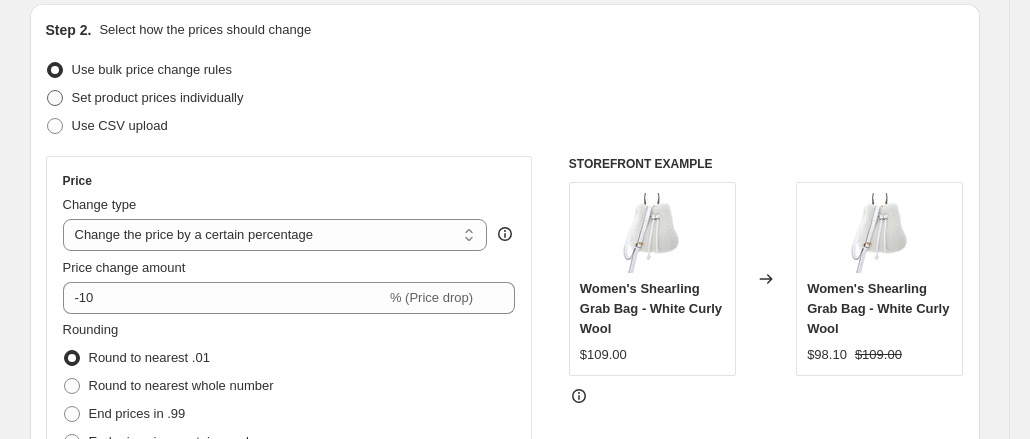 scroll, scrollTop: 217, scrollLeft: 0, axis: vertical 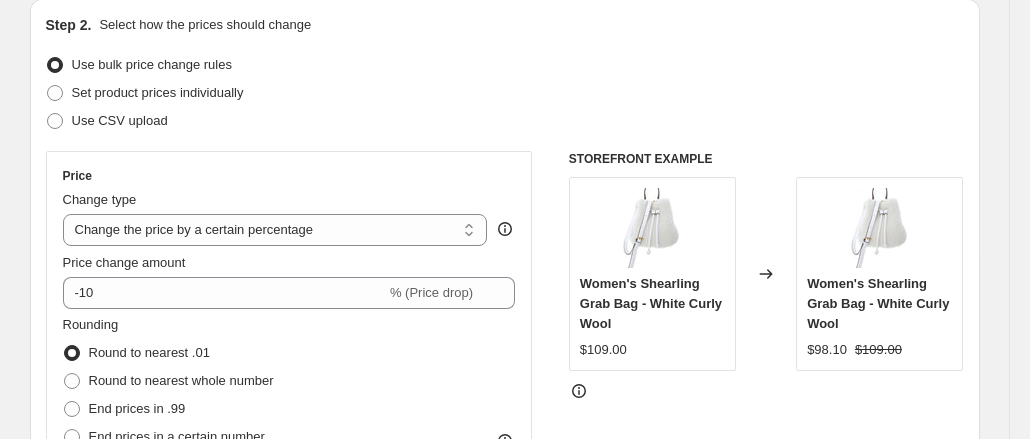 type on "1 Aug 2025 Women's Trench Price increase" 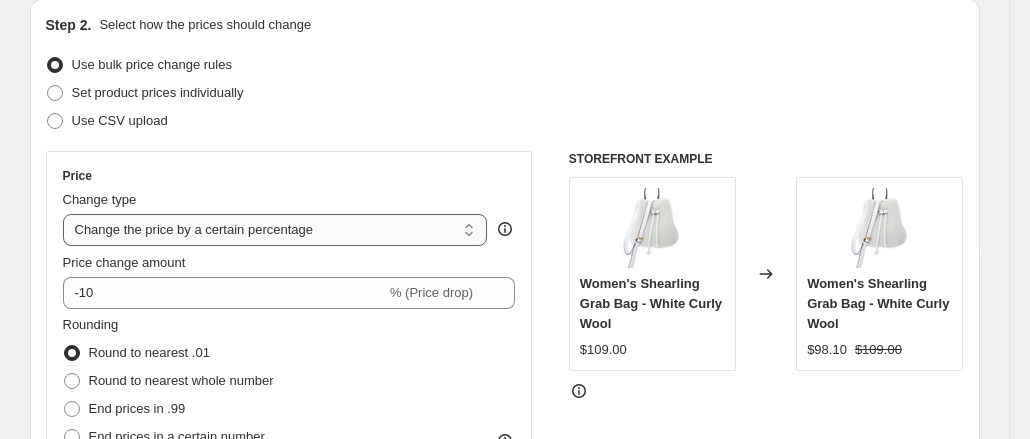 click on "Change the price to a certain amount Change the price by a certain amount Change the price by a certain percentage Change the price to the current compare at price (price before sale) Change the price by a certain amount relative to the compare at price Change the price by a certain percentage relative to the compare at price Don't change the price Change the price by a certain percentage relative to the cost per item Change price to certain cost margin" at bounding box center [275, 230] 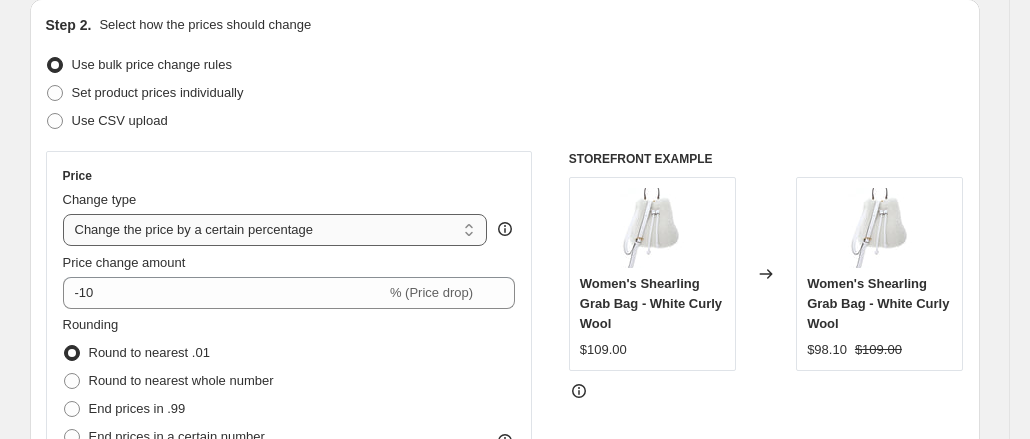 select on "to" 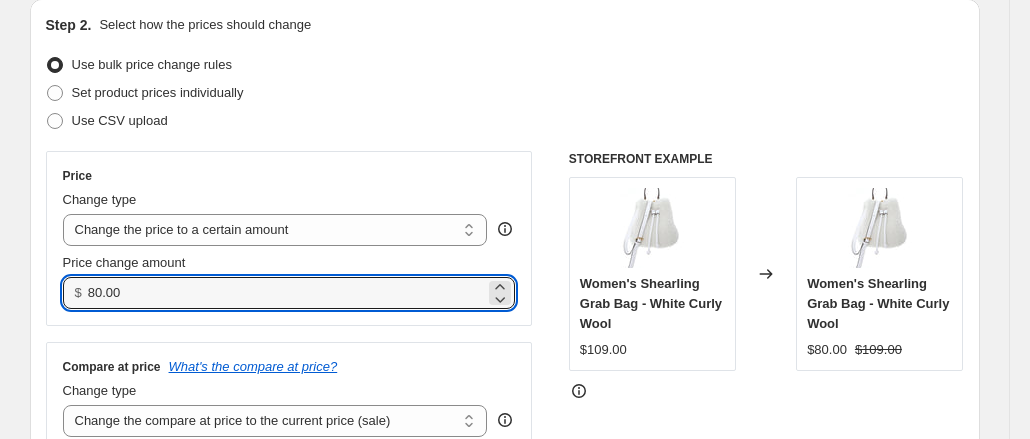 drag, startPoint x: 168, startPoint y: 299, endPoint x: 17, endPoint y: 304, distance: 151.08276 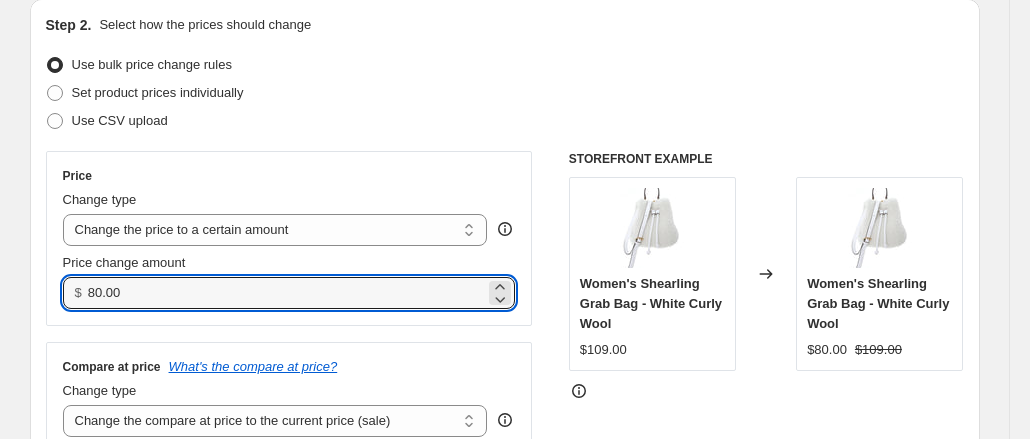 type on "950.00" 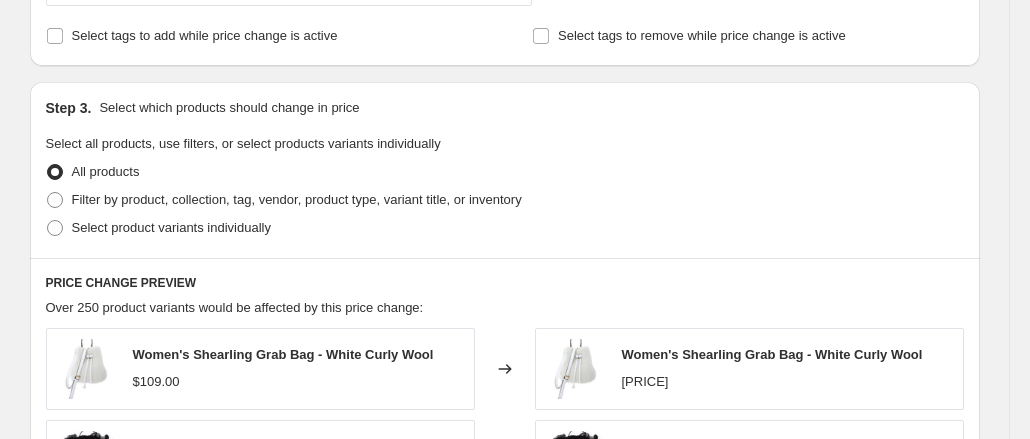 scroll, scrollTop: 695, scrollLeft: 0, axis: vertical 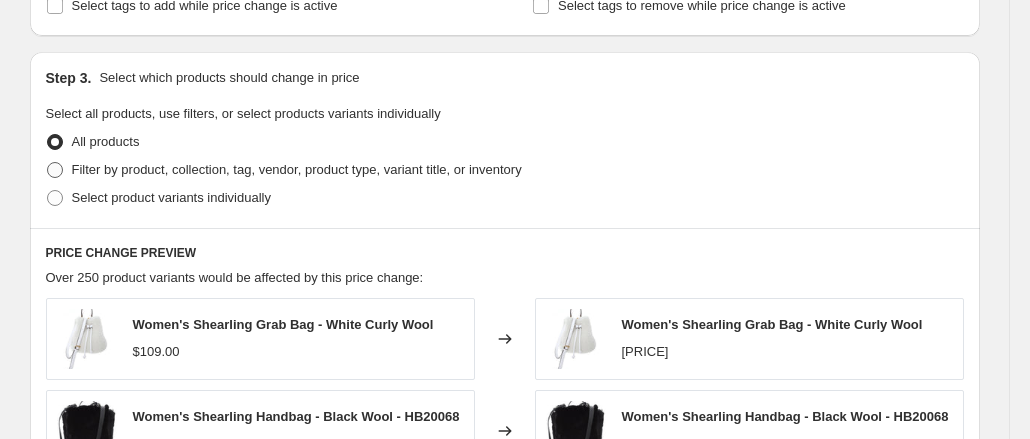 click on "Filter by product, collection, tag, vendor, product type, variant title, or inventory" at bounding box center (297, 169) 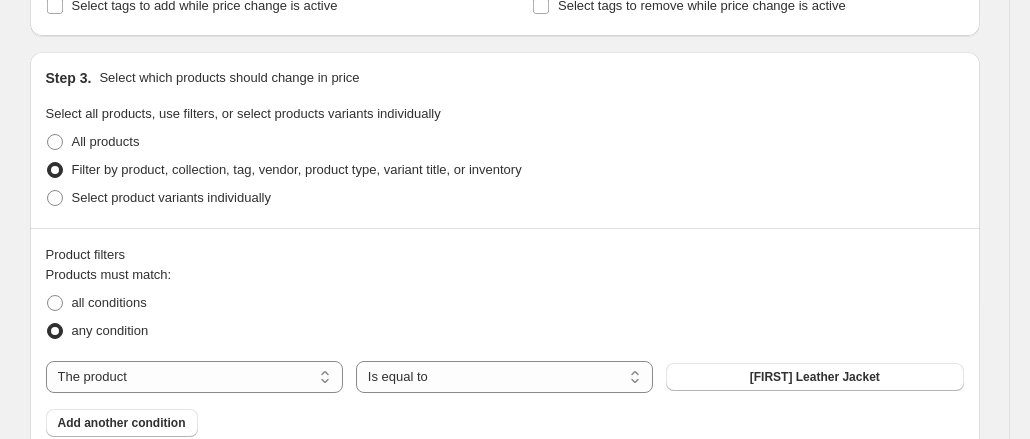click on "any condition" at bounding box center (505, 331) 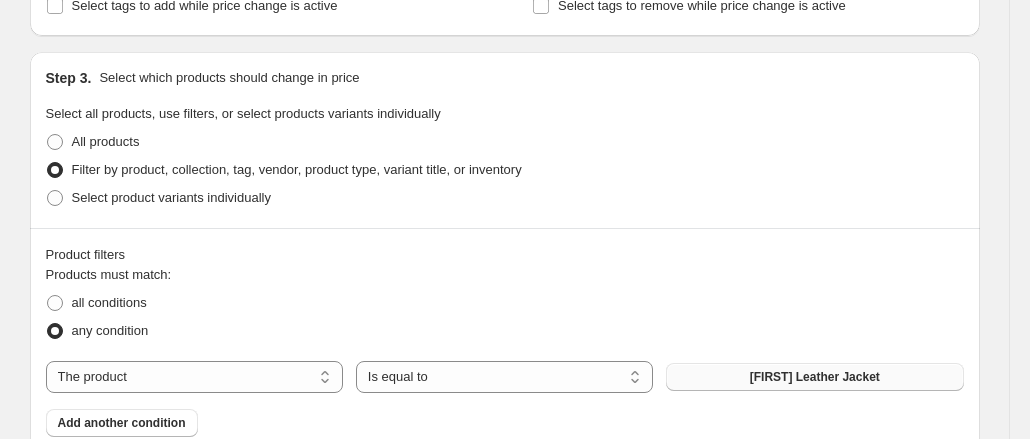 click on "[PRODUCT]" at bounding box center [814, 377] 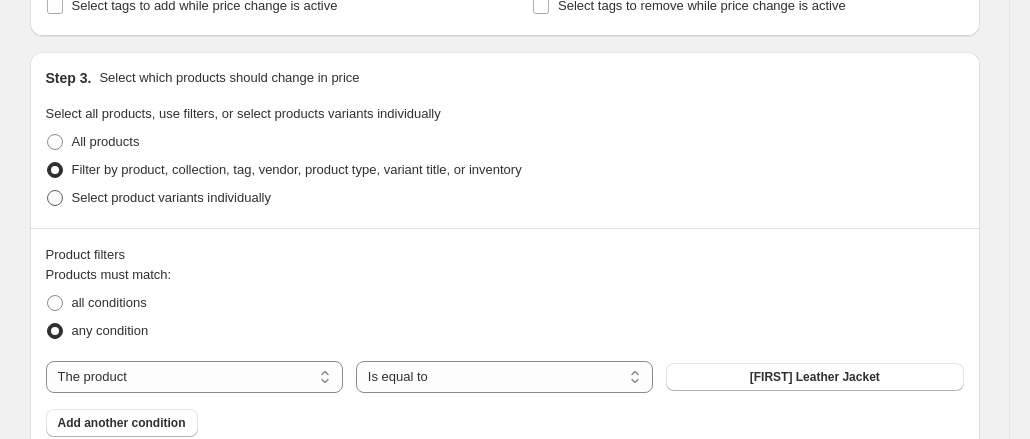 click on "Select product variants individually" at bounding box center [171, 197] 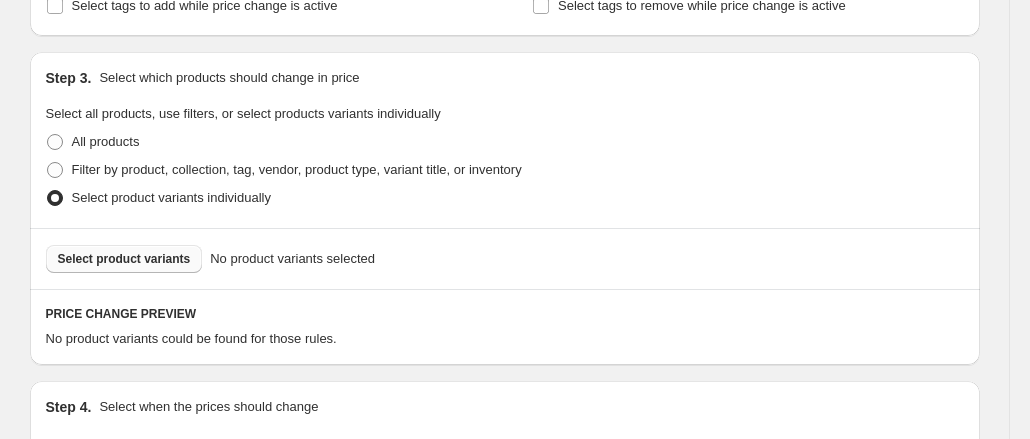click on "Select product variants" at bounding box center [124, 259] 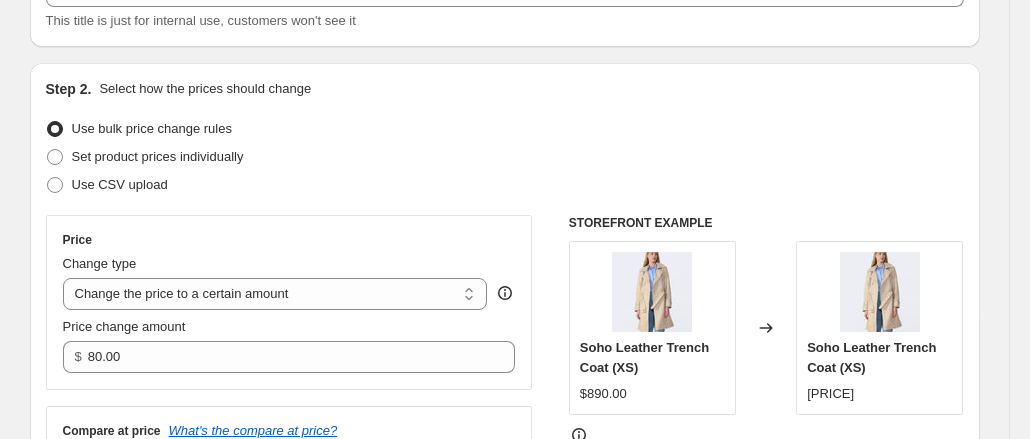 scroll, scrollTop: 594, scrollLeft: 0, axis: vertical 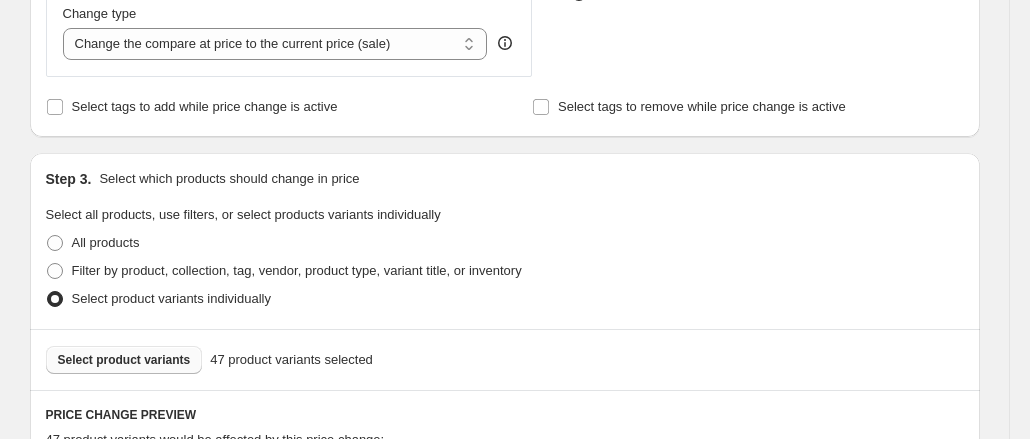 click on "Select product variants" at bounding box center (124, 360) 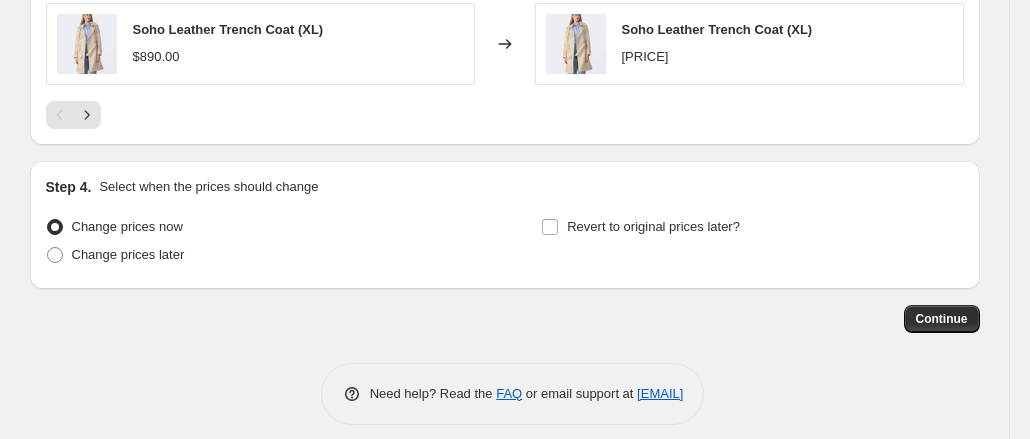 scroll, scrollTop: 1429, scrollLeft: 0, axis: vertical 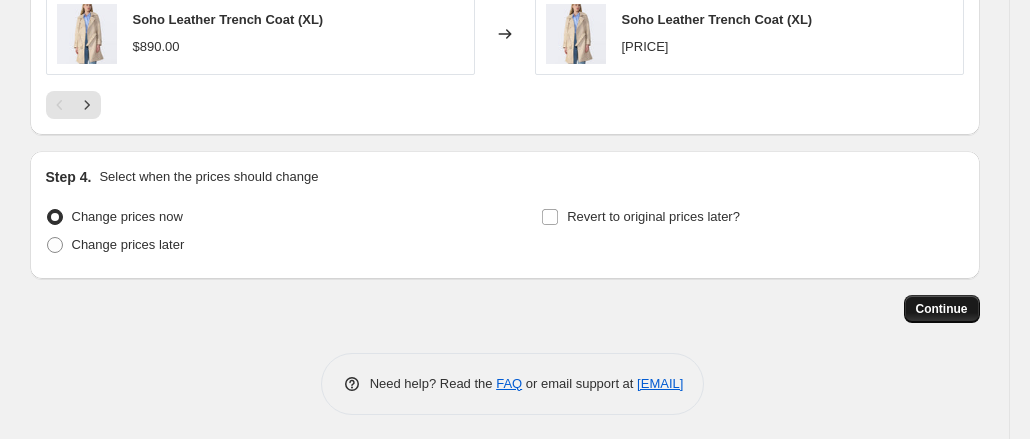 click on "Continue" at bounding box center [942, 309] 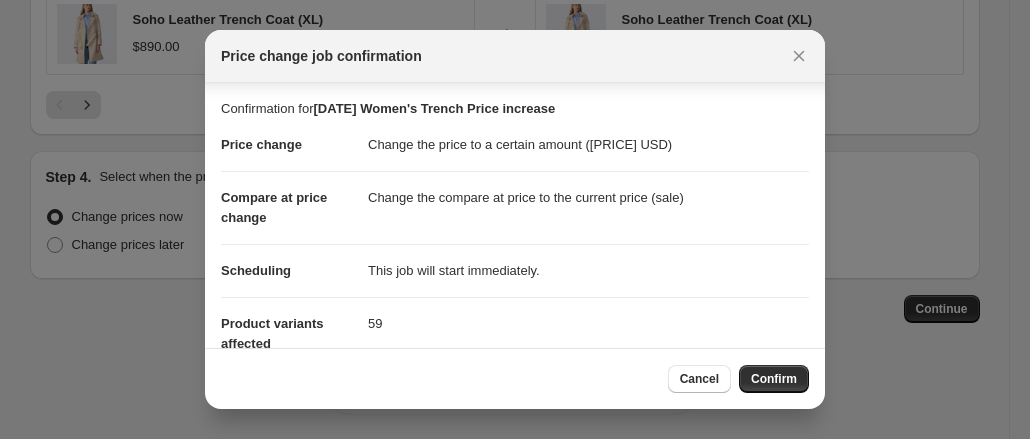 scroll, scrollTop: 216, scrollLeft: 0, axis: vertical 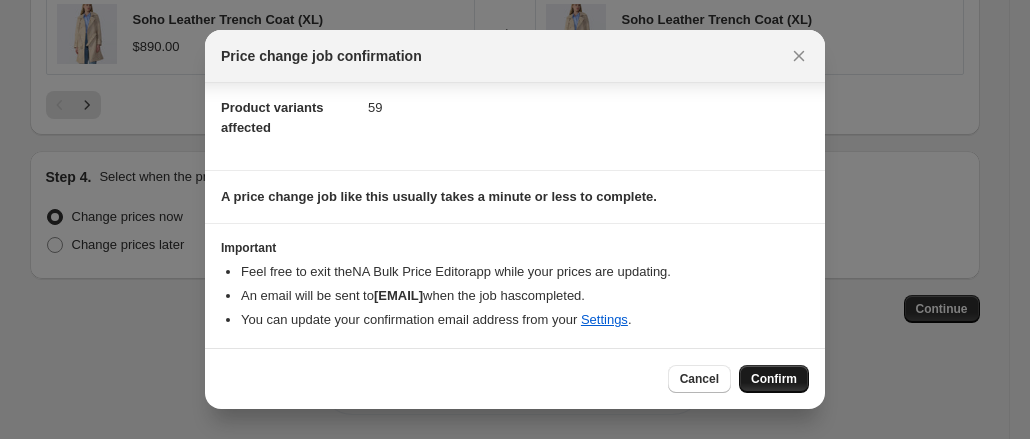 click on "Confirm" at bounding box center [774, 379] 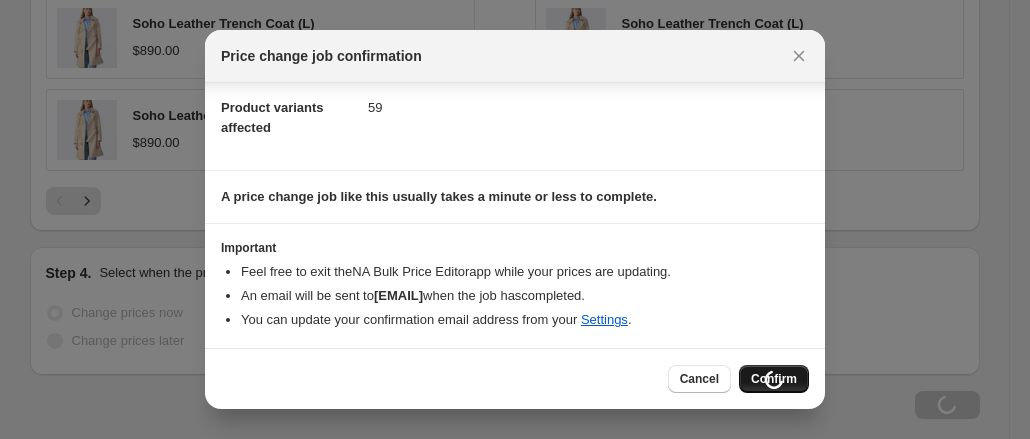 scroll, scrollTop: 1497, scrollLeft: 0, axis: vertical 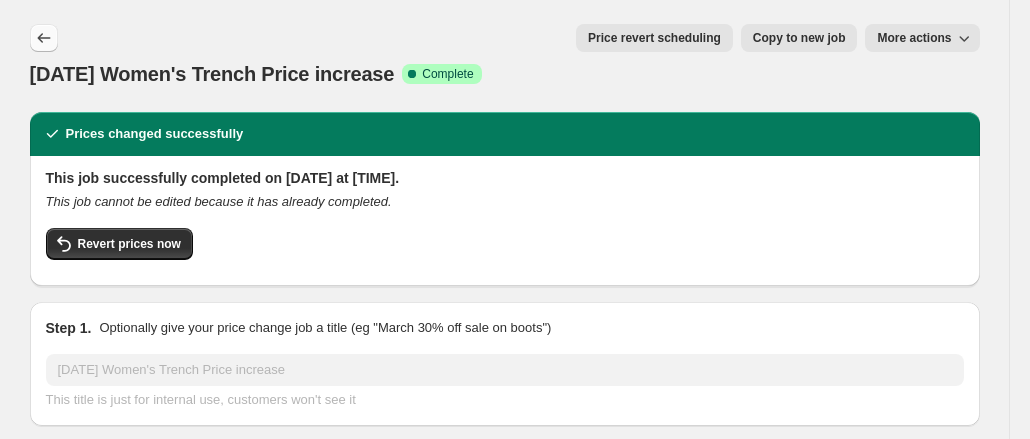 click 